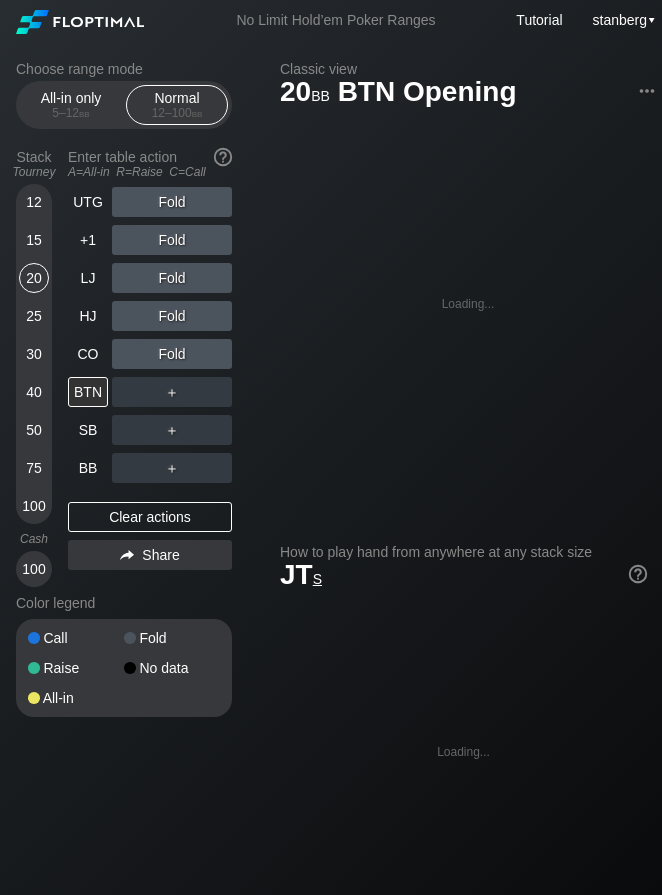 scroll, scrollTop: 0, scrollLeft: 0, axis: both 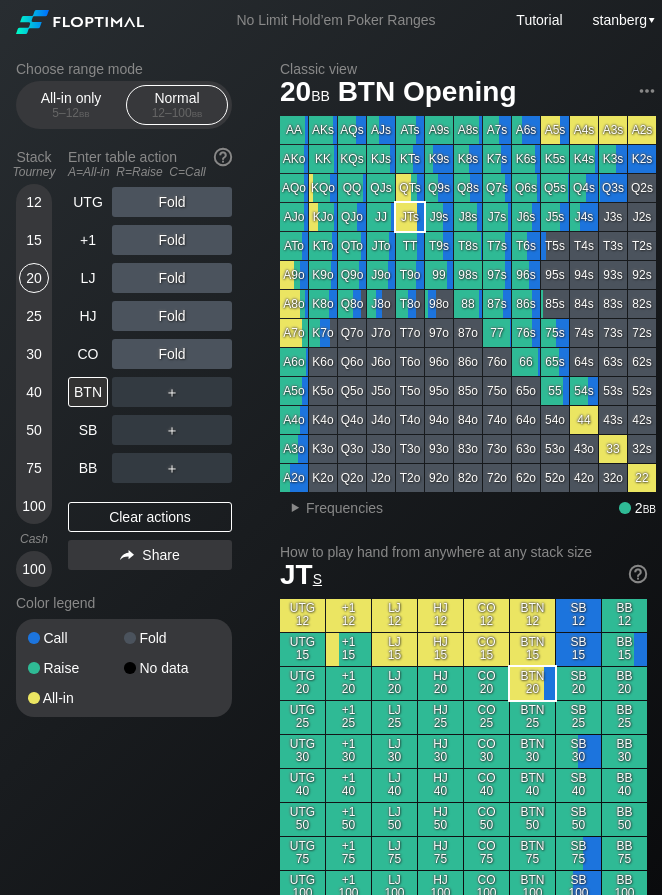 click on "75" at bounding box center (34, 468) 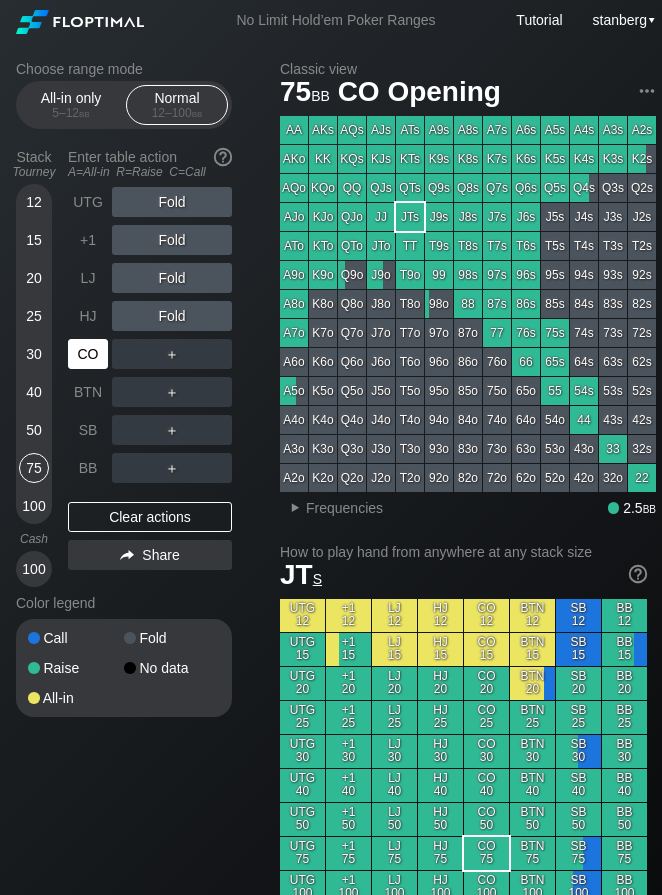 click on "CO" at bounding box center [88, 354] 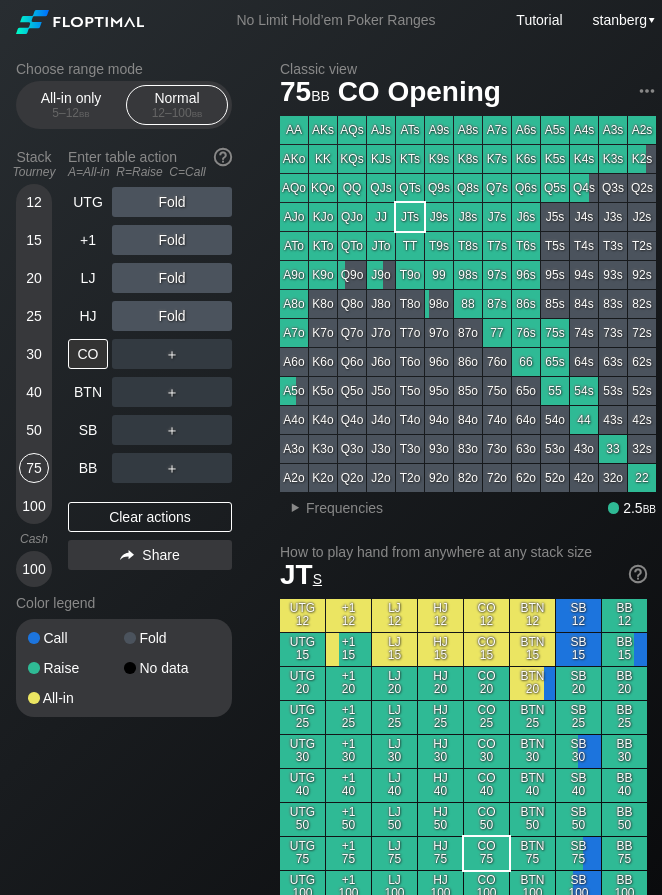 click on "25" at bounding box center [34, 316] 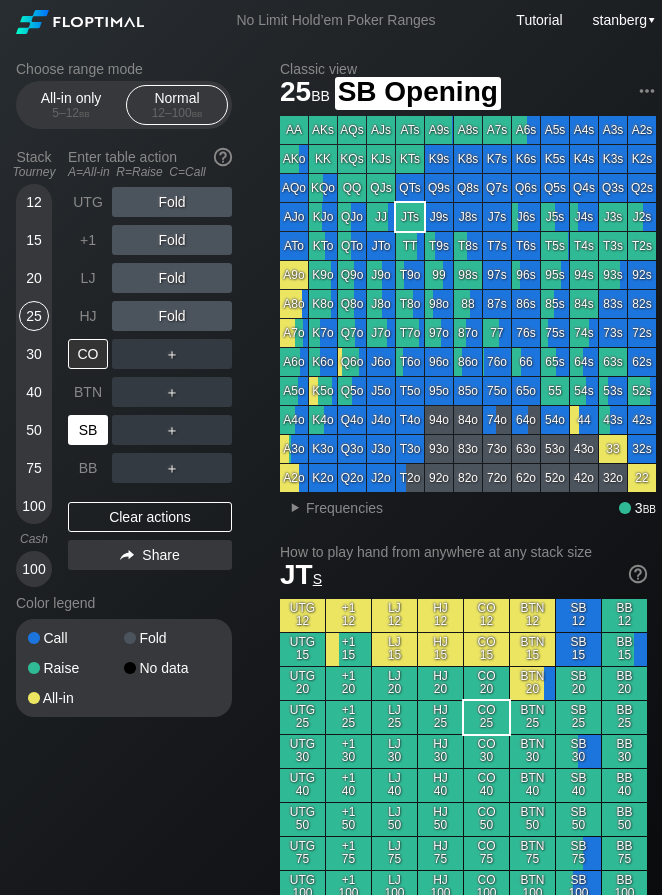 click on "SB" at bounding box center (88, 430) 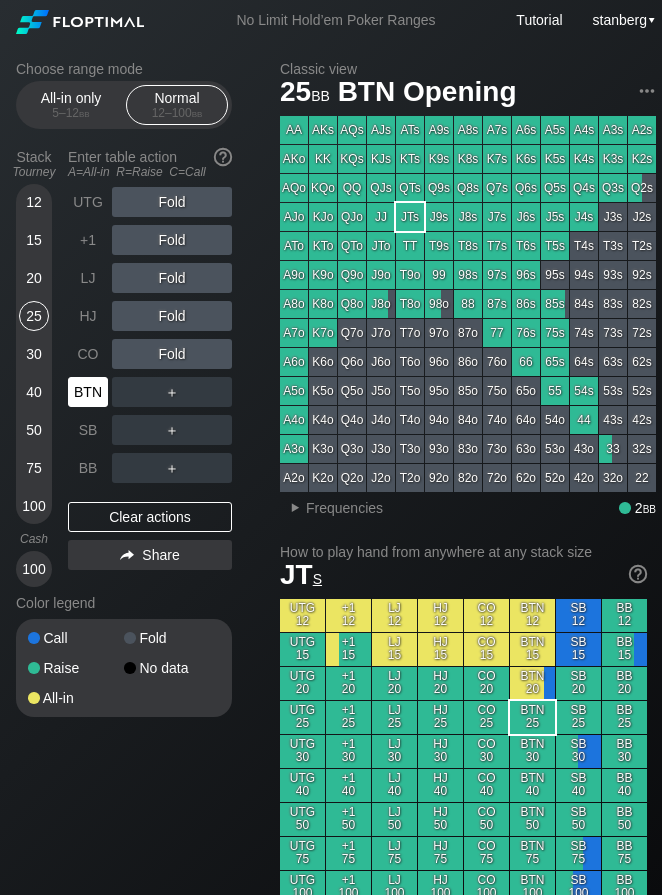 click on "BTN" at bounding box center [88, 392] 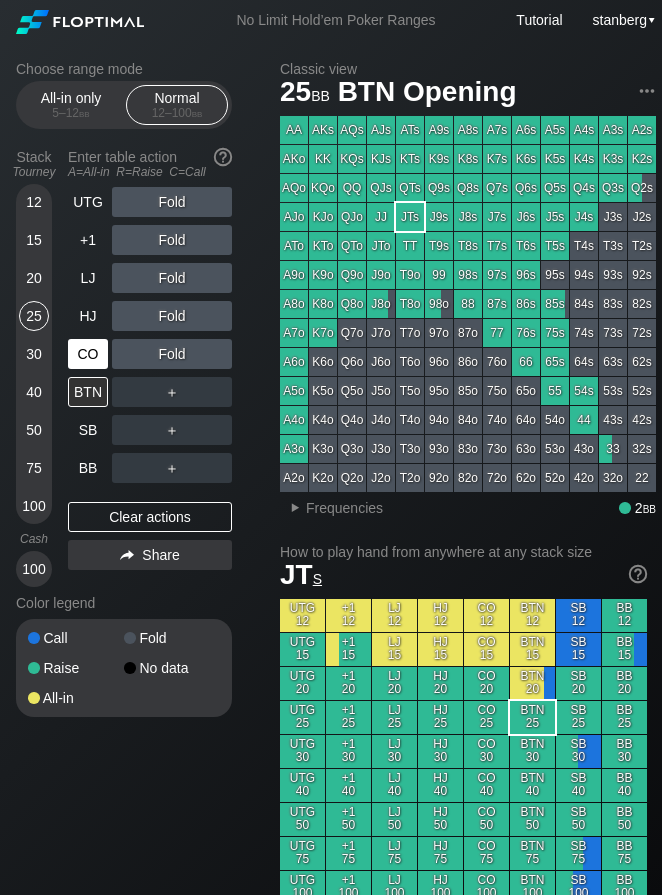 click on "CO" at bounding box center [88, 354] 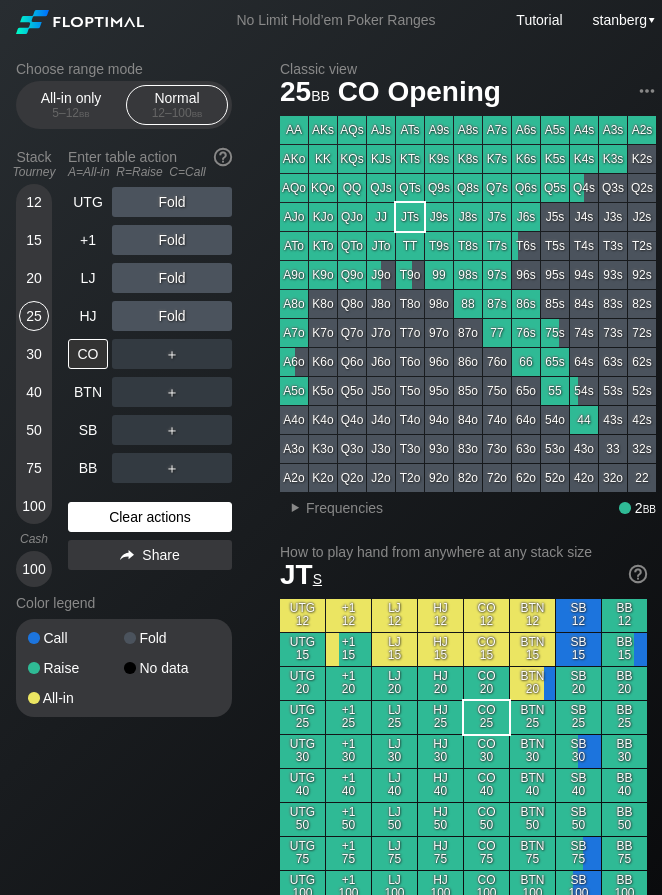 click on "Clear actions" at bounding box center [150, 517] 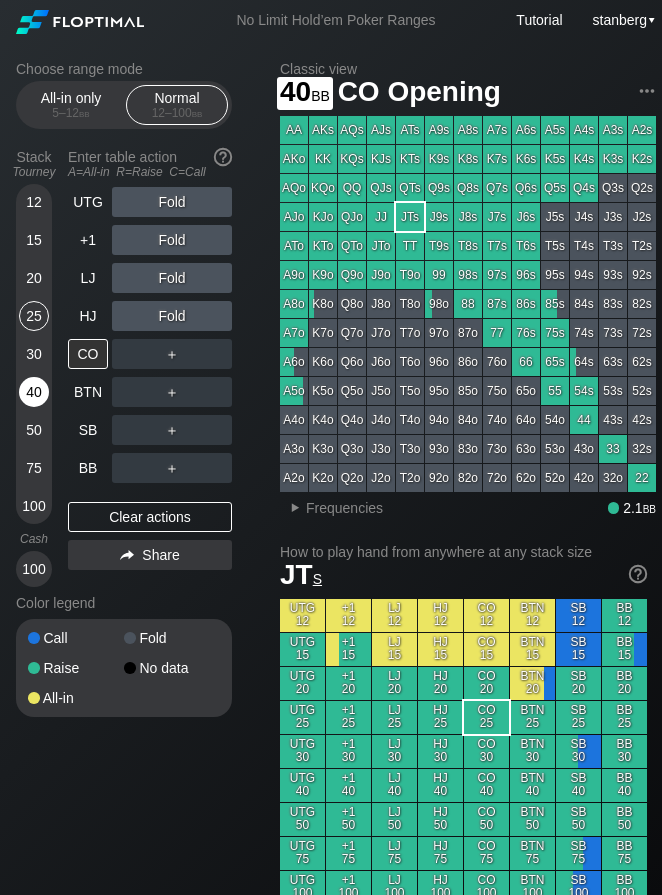 click on "40" at bounding box center (34, 392) 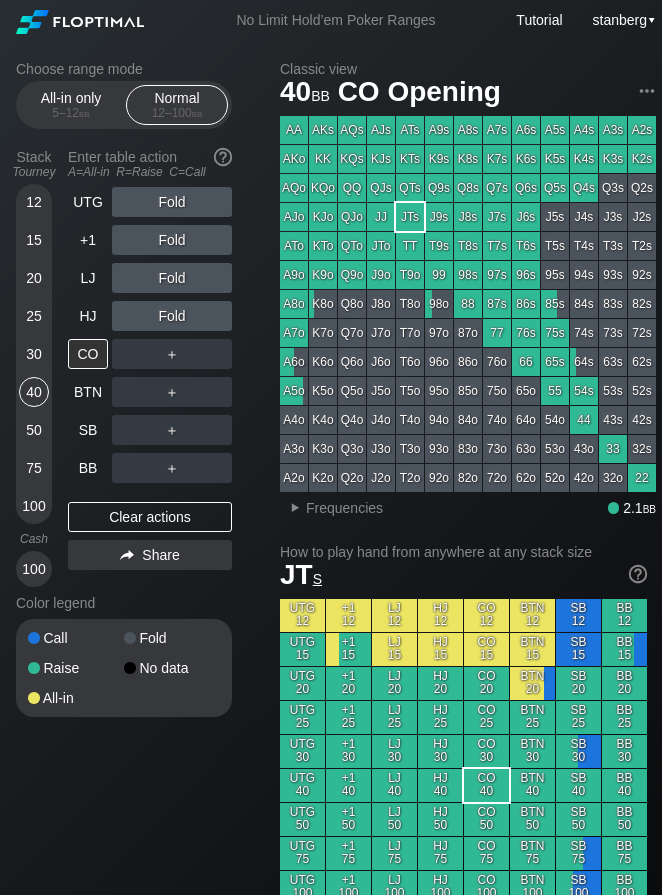 drag, startPoint x: 30, startPoint y: 429, endPoint x: 44, endPoint y: 422, distance: 15.652476 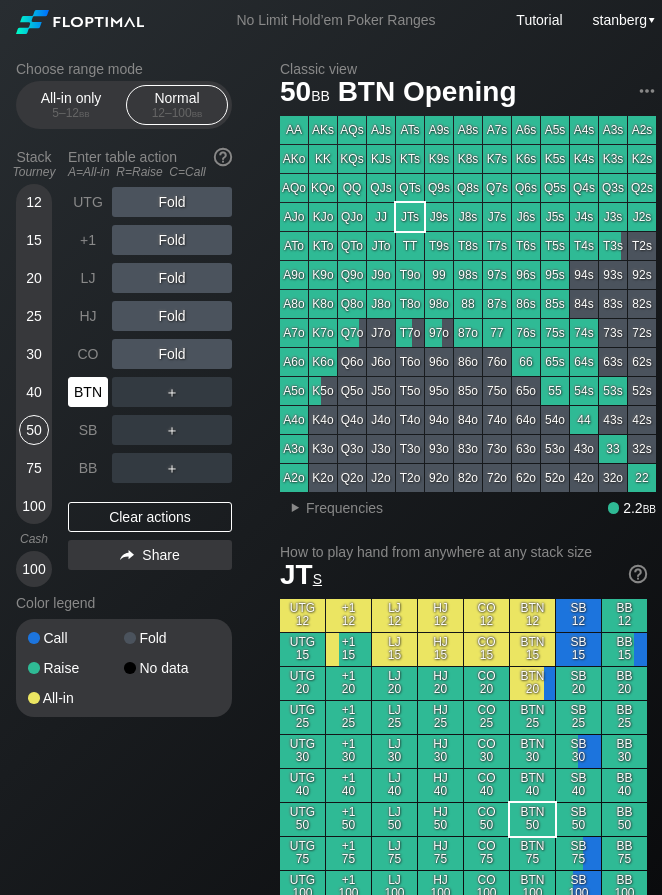 click on "BTN" at bounding box center [88, 392] 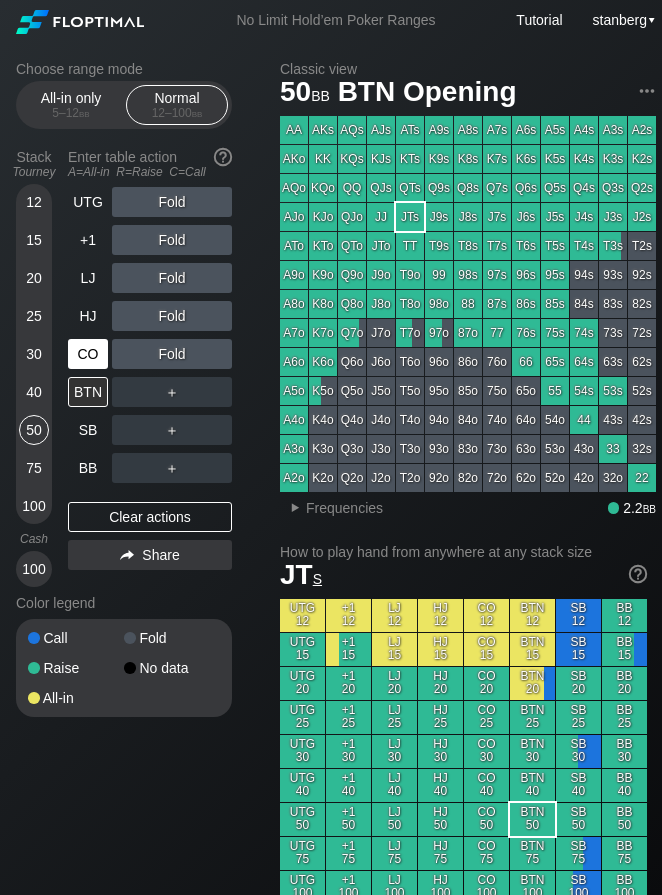 click on "CO" at bounding box center (88, 354) 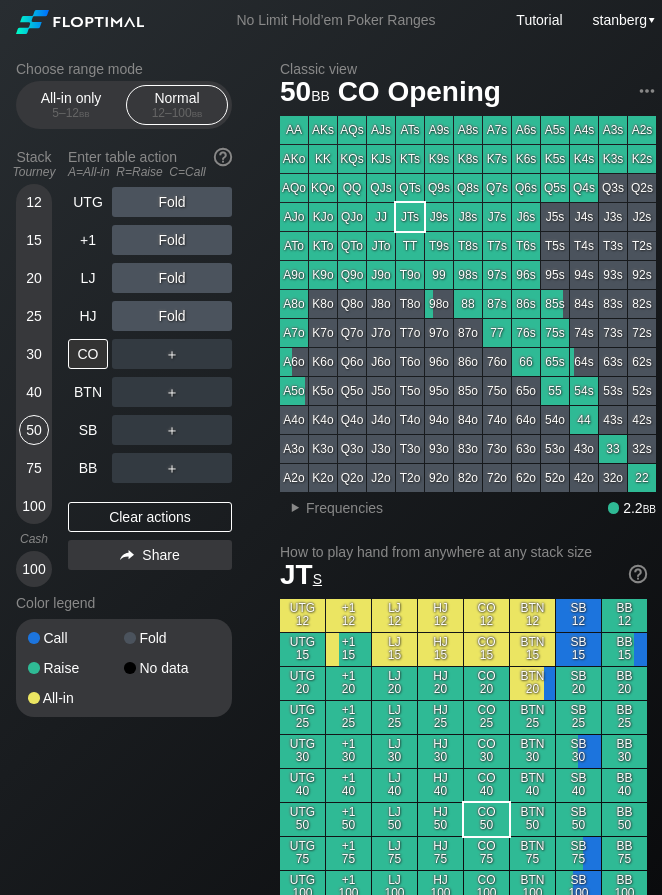 click on "20" at bounding box center [34, 278] 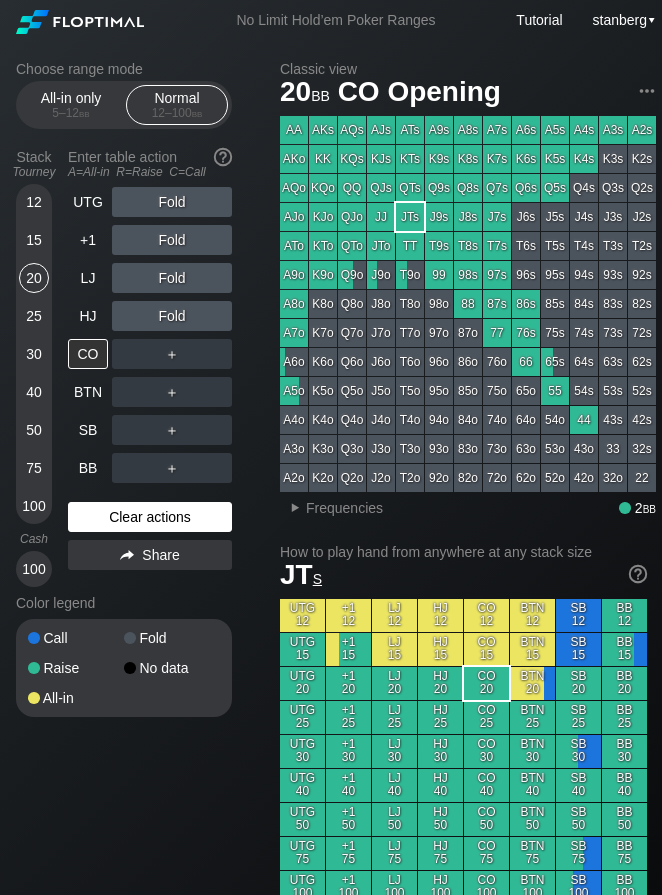 click on "Clear actions" at bounding box center (150, 517) 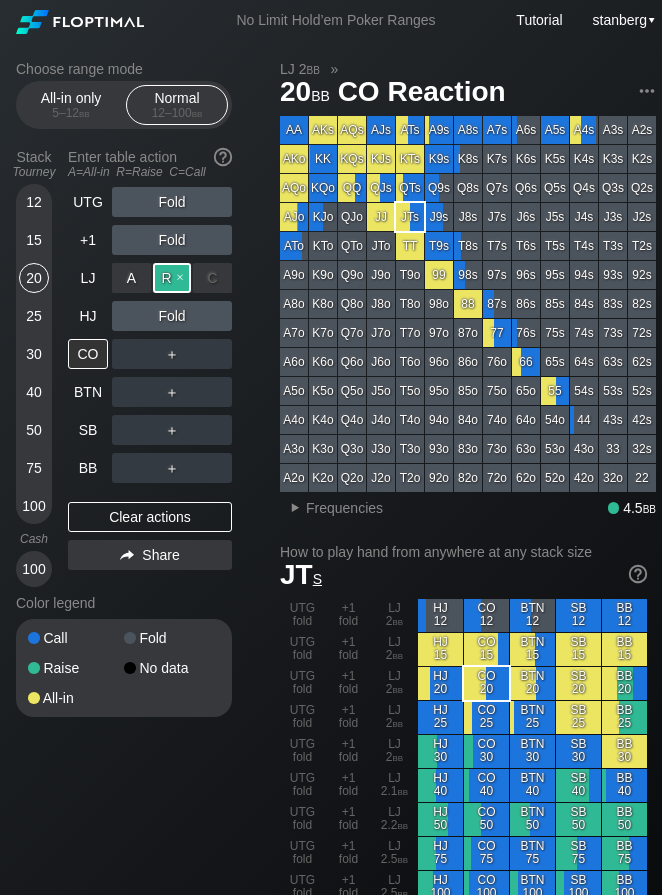 click on "R ✕" at bounding box center (172, 278) 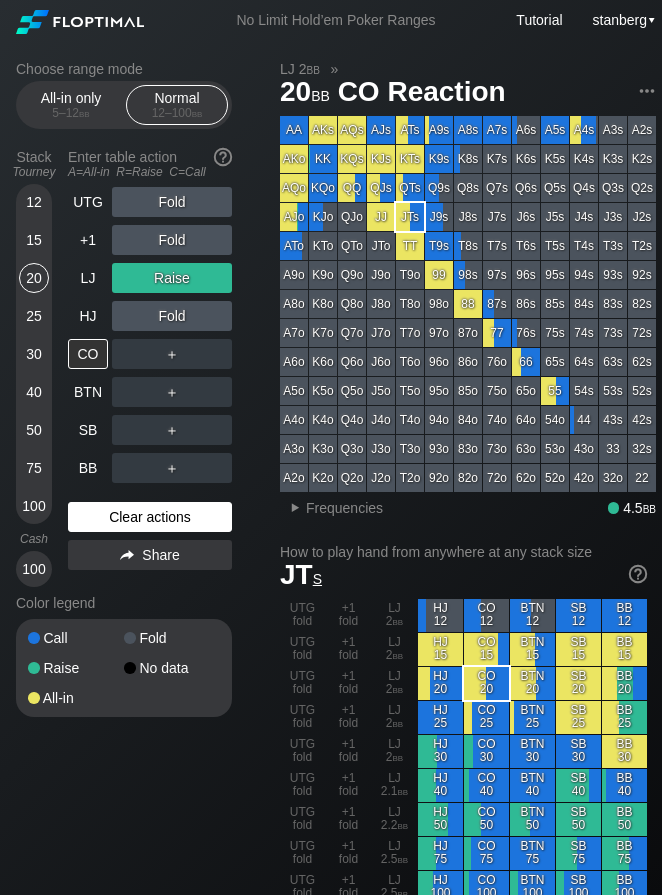 click on "Clear actions" at bounding box center (150, 517) 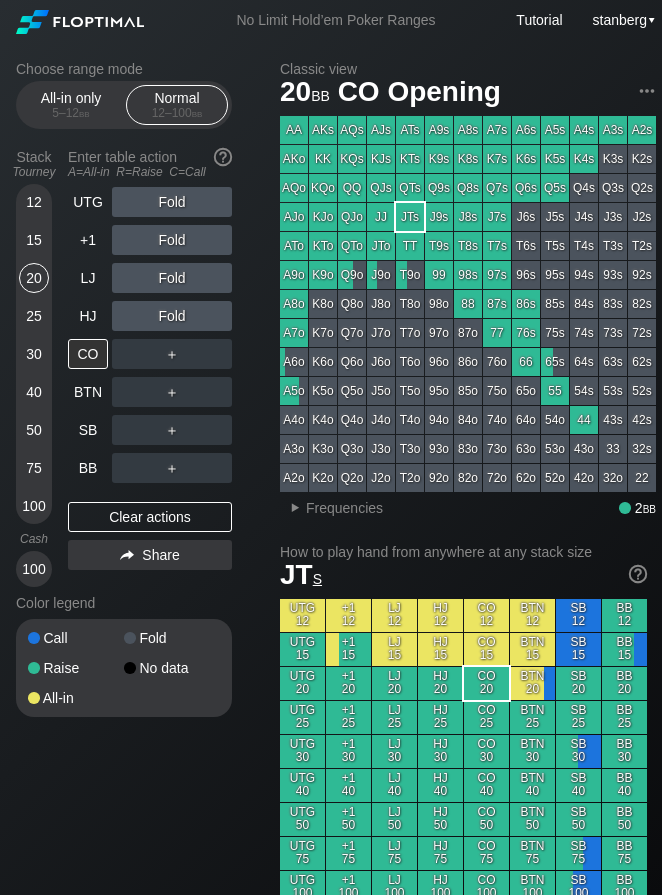 click on "20" at bounding box center (34, 278) 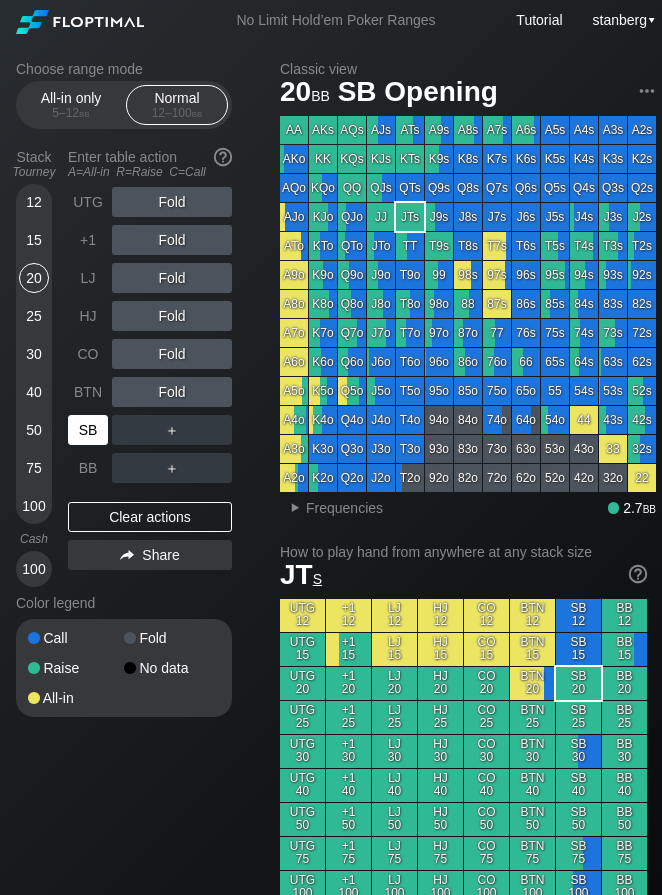 click on "SB" at bounding box center (88, 430) 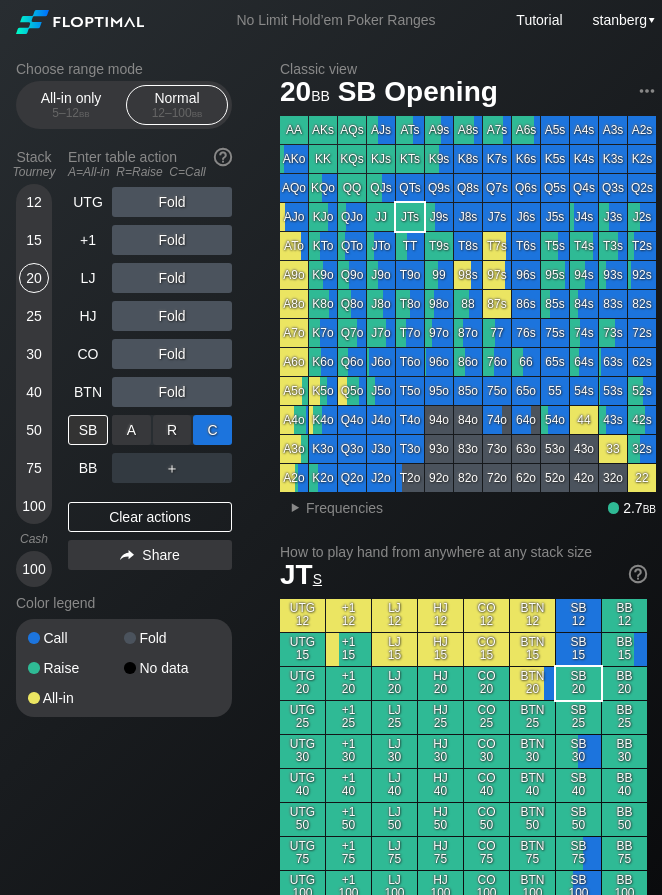 click on "C ✕" at bounding box center (212, 430) 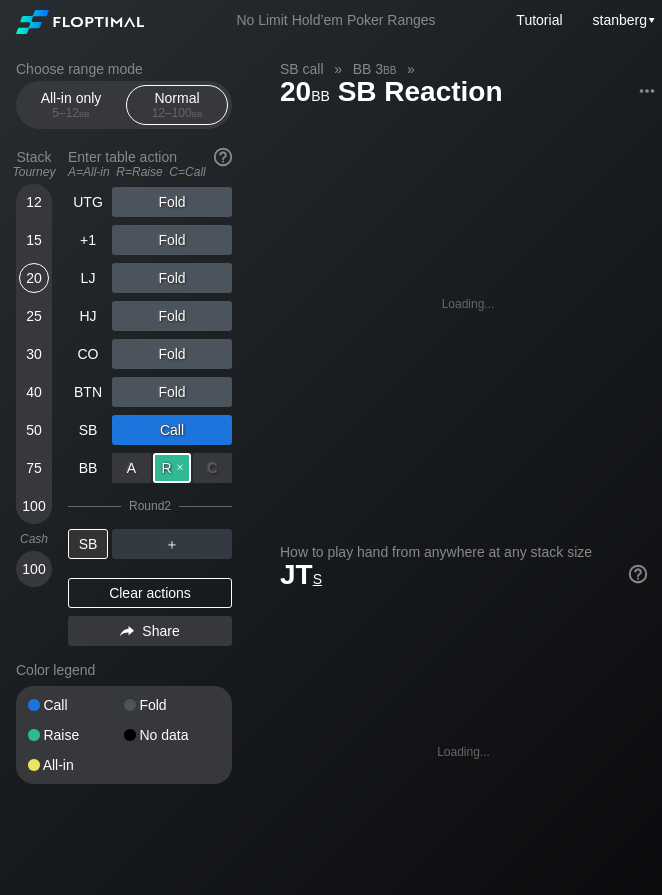 click on "R ✕" at bounding box center [172, 468] 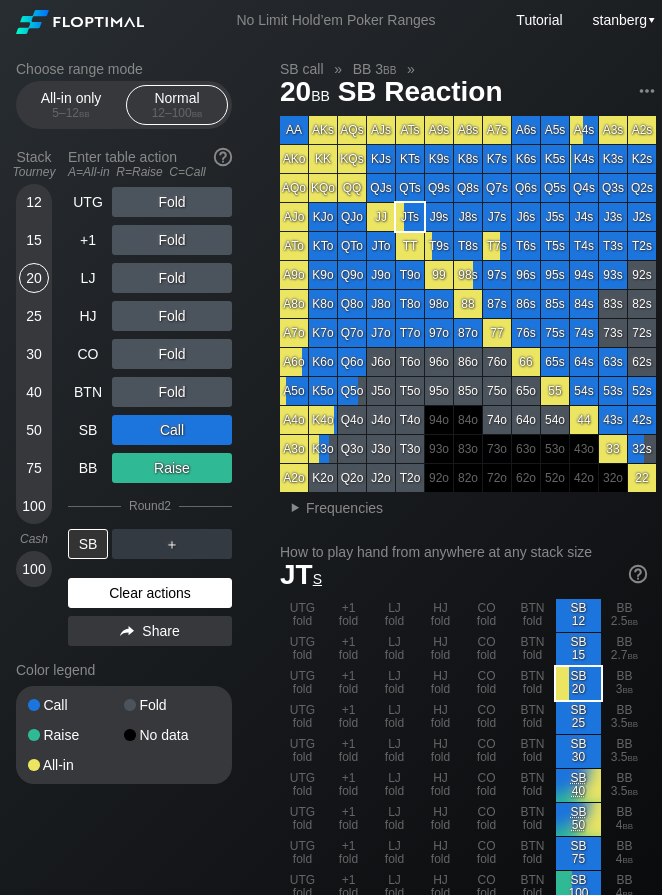 click on "Clear actions" at bounding box center (150, 593) 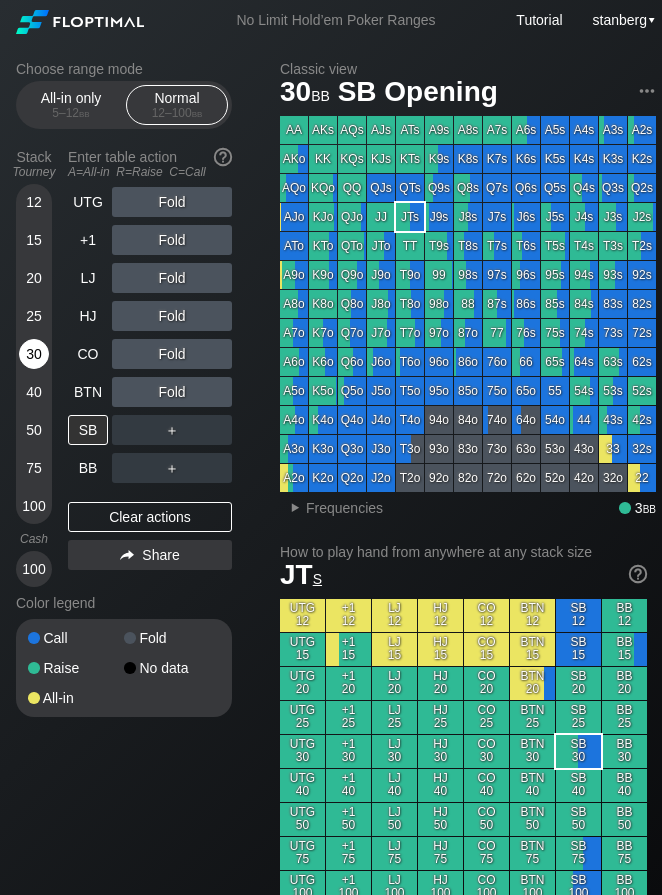 click on "30" at bounding box center (34, 354) 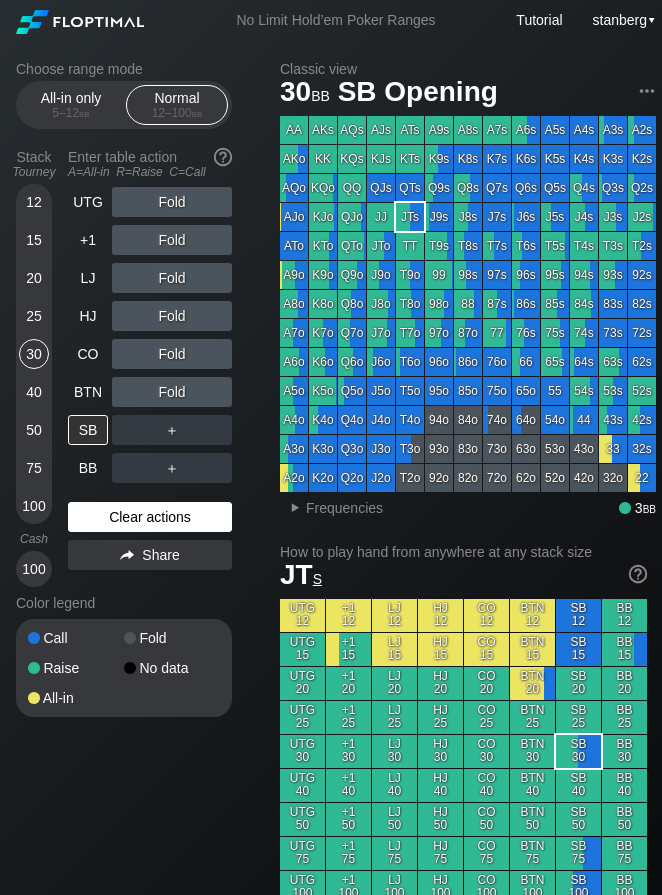 click on "Clear actions" at bounding box center [150, 517] 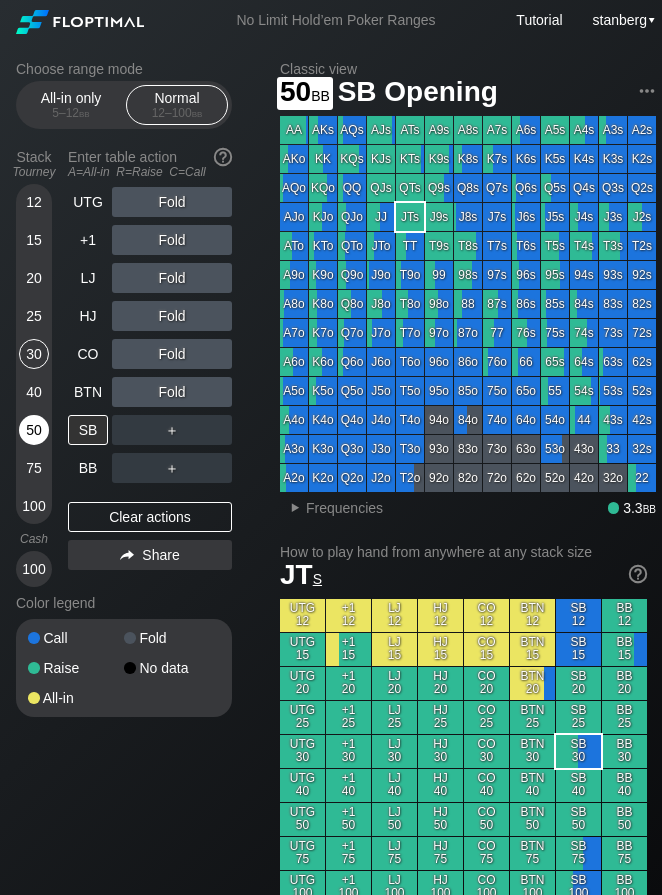click on "50" at bounding box center [34, 430] 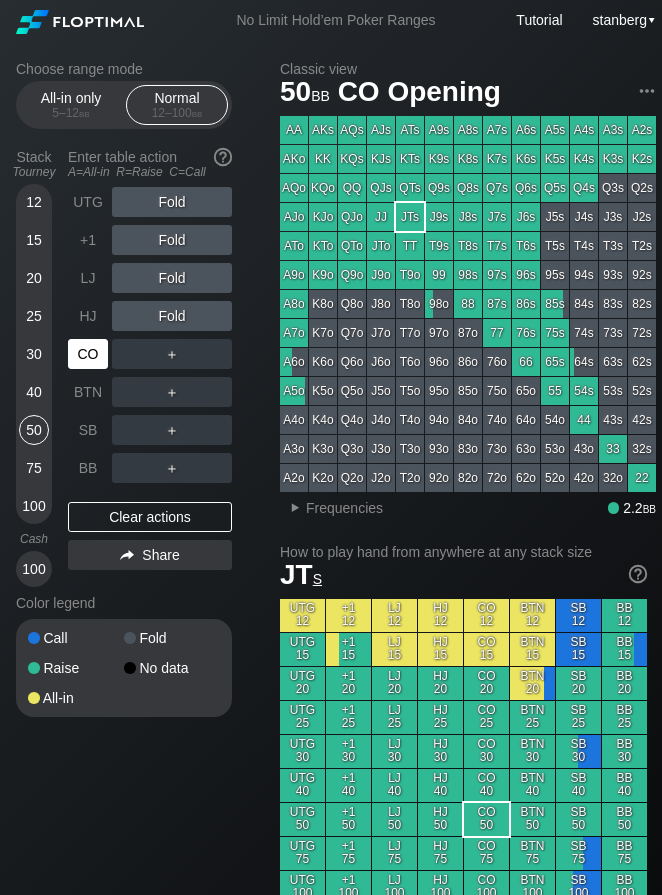 click on "CO" at bounding box center [88, 354] 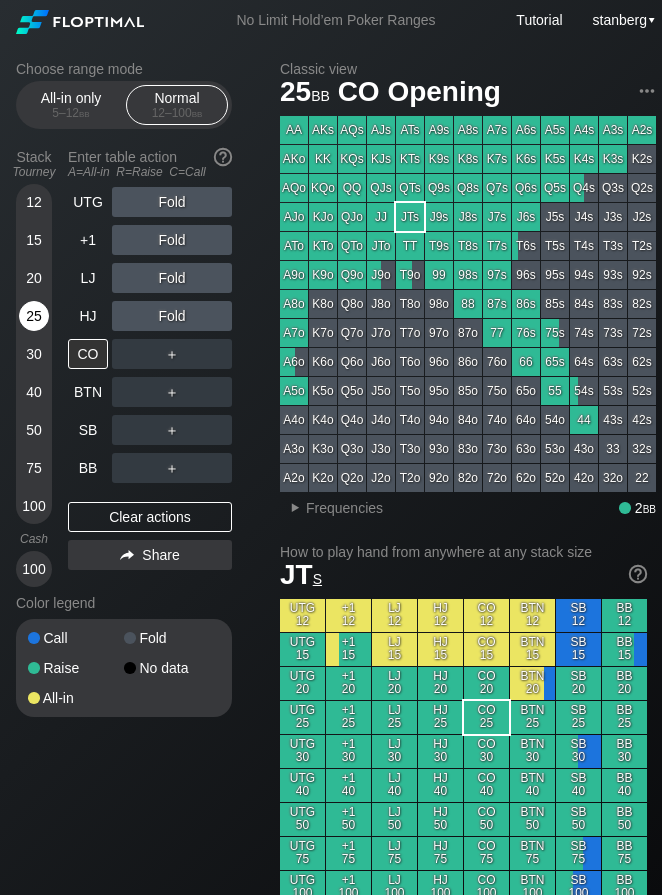 click on "25" at bounding box center [34, 316] 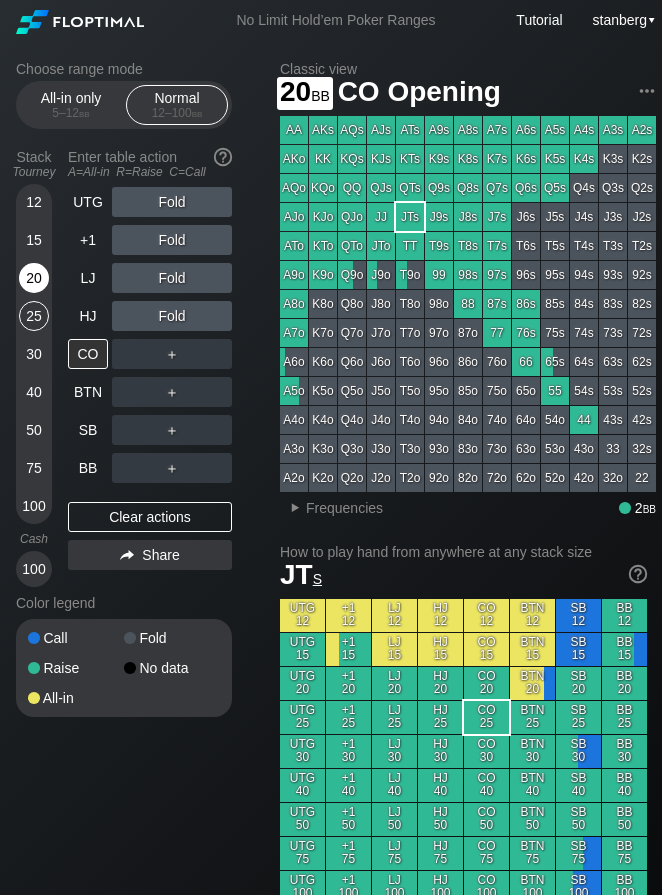 click on "20" at bounding box center (34, 278) 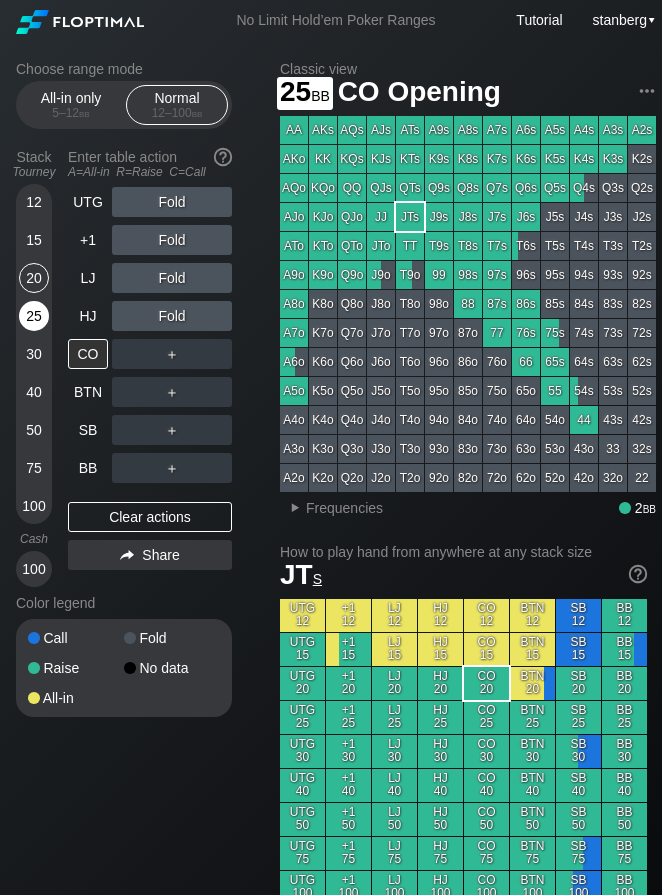 click on "25" at bounding box center [34, 316] 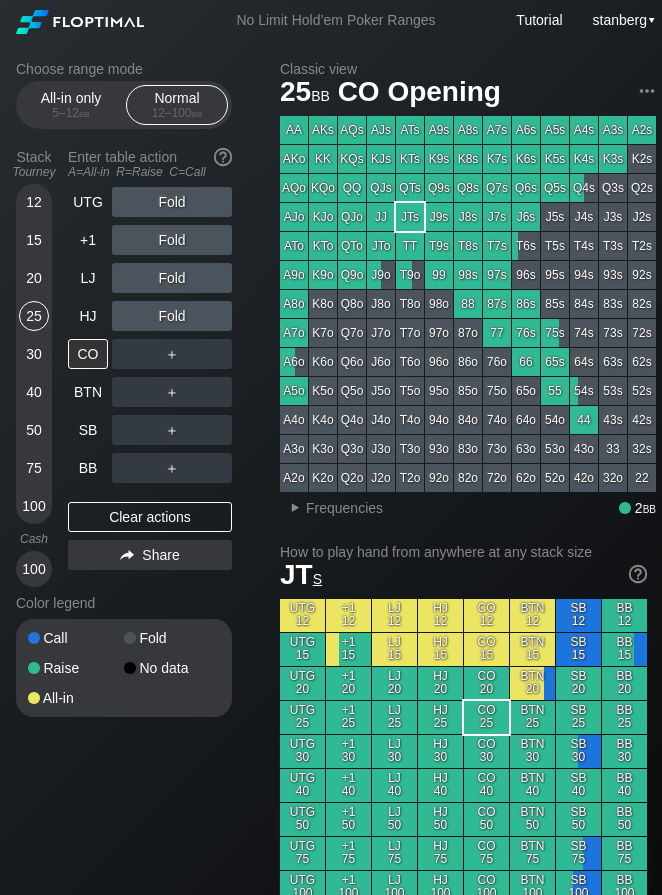 click on "20" at bounding box center (34, 278) 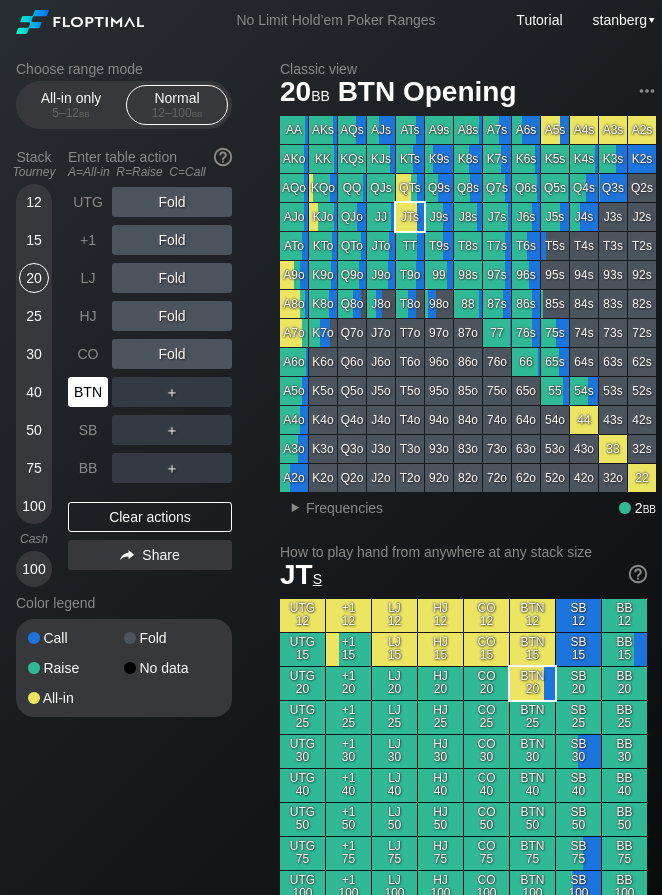click on "BTN" at bounding box center (88, 392) 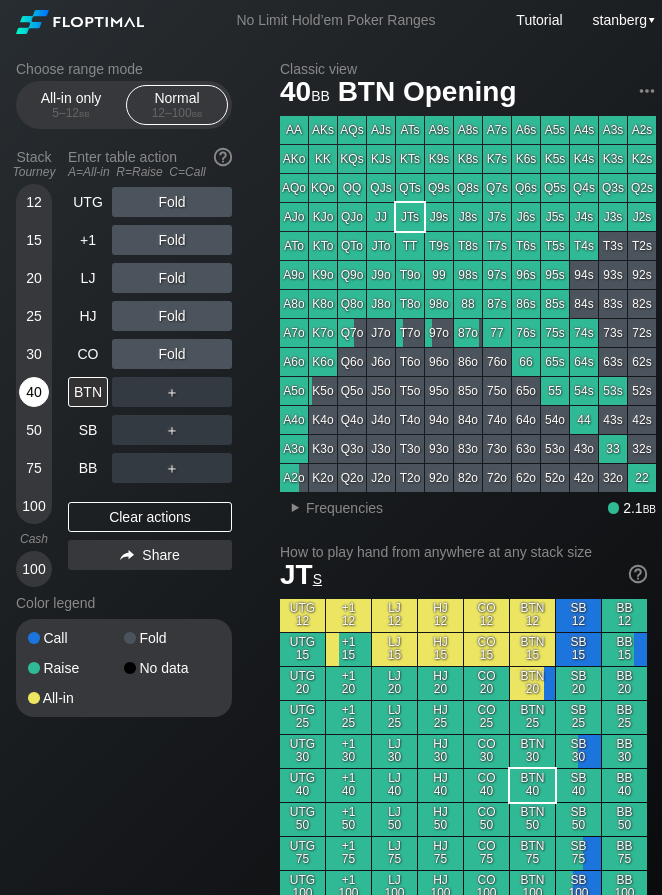 click on "40" at bounding box center [34, 392] 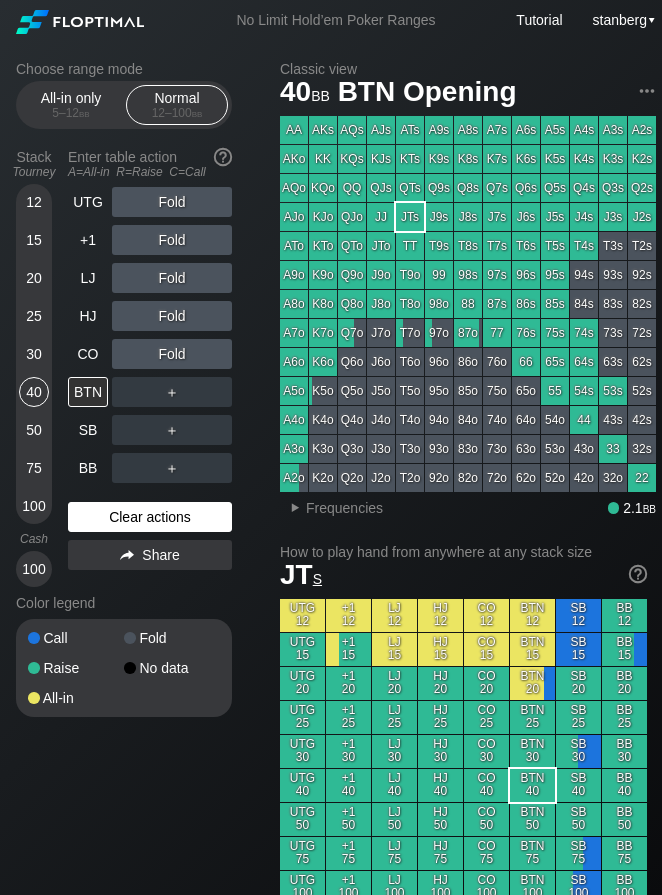 click on "Clear actions" at bounding box center (150, 517) 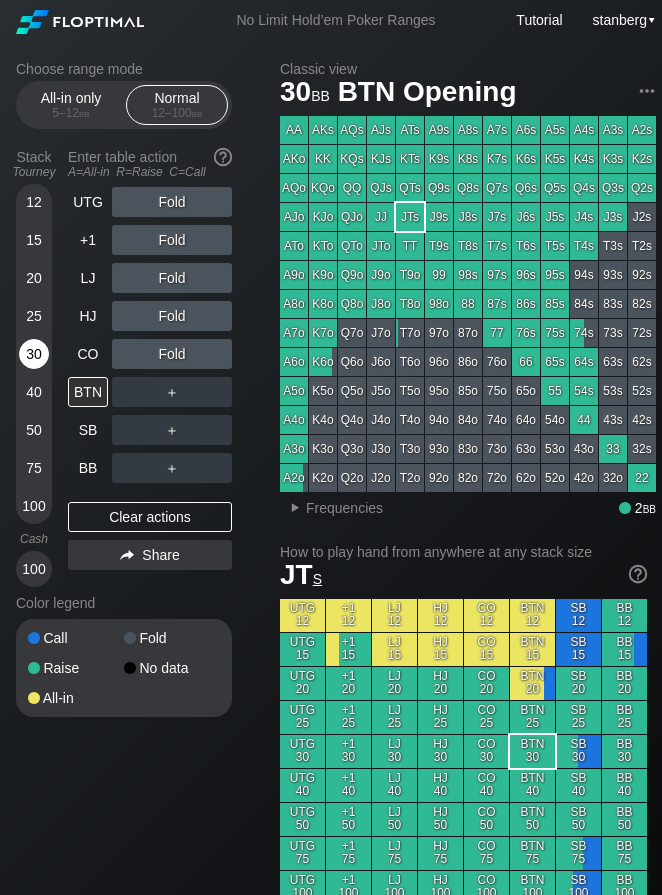 click on "30" at bounding box center (34, 354) 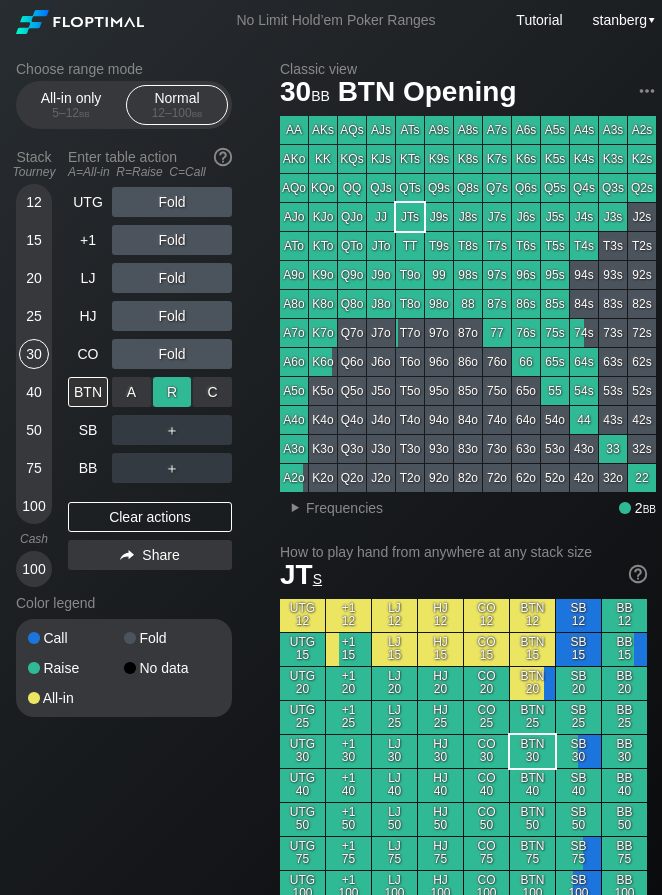drag, startPoint x: 168, startPoint y: 394, endPoint x: 156, endPoint y: 402, distance: 14.422205 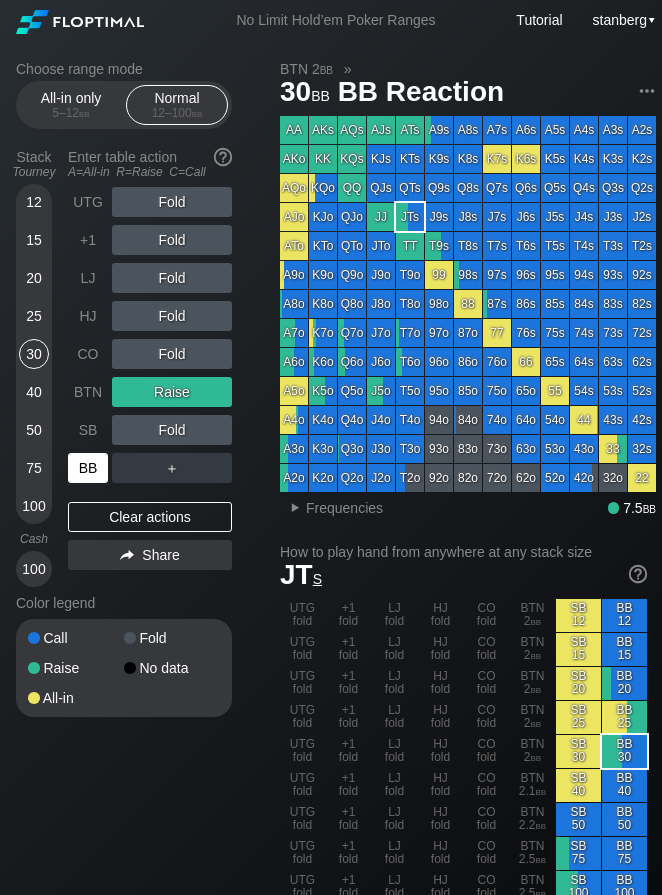 click on "BB" at bounding box center [90, 468] 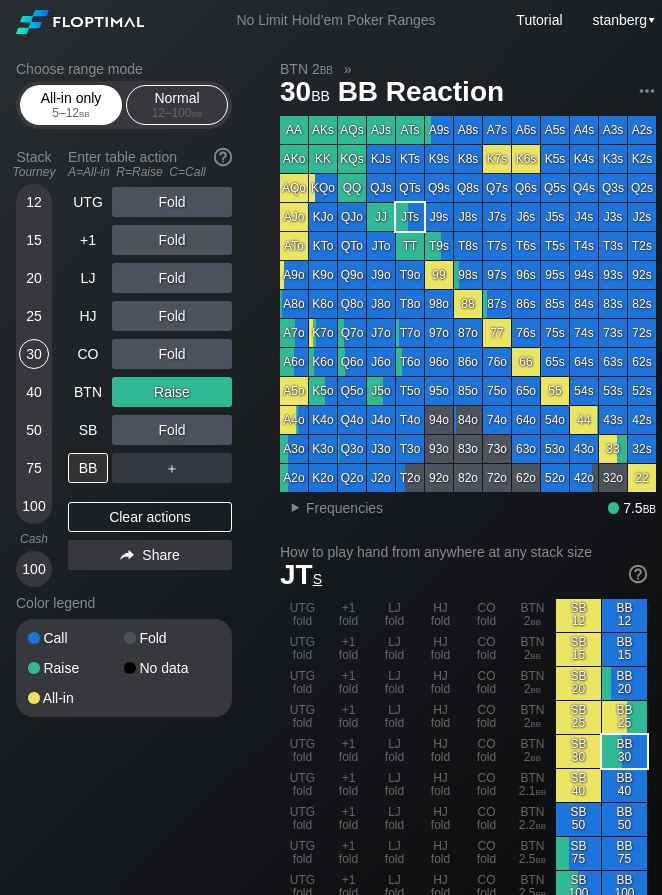 click on "5 – 12 bb" at bounding box center [71, 113] 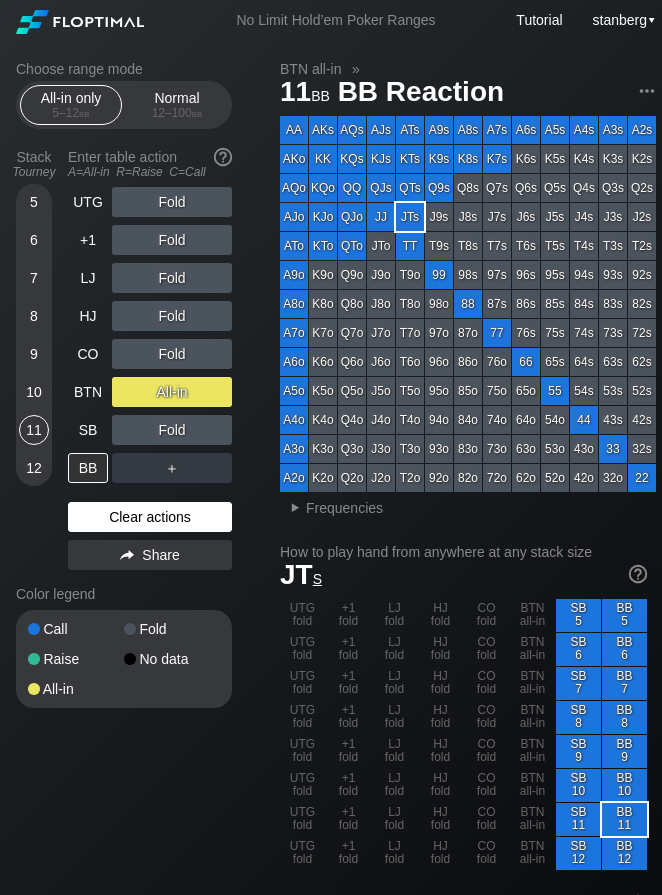 drag, startPoint x: 63, startPoint y: 478, endPoint x: 74, endPoint y: 506, distance: 30.083218 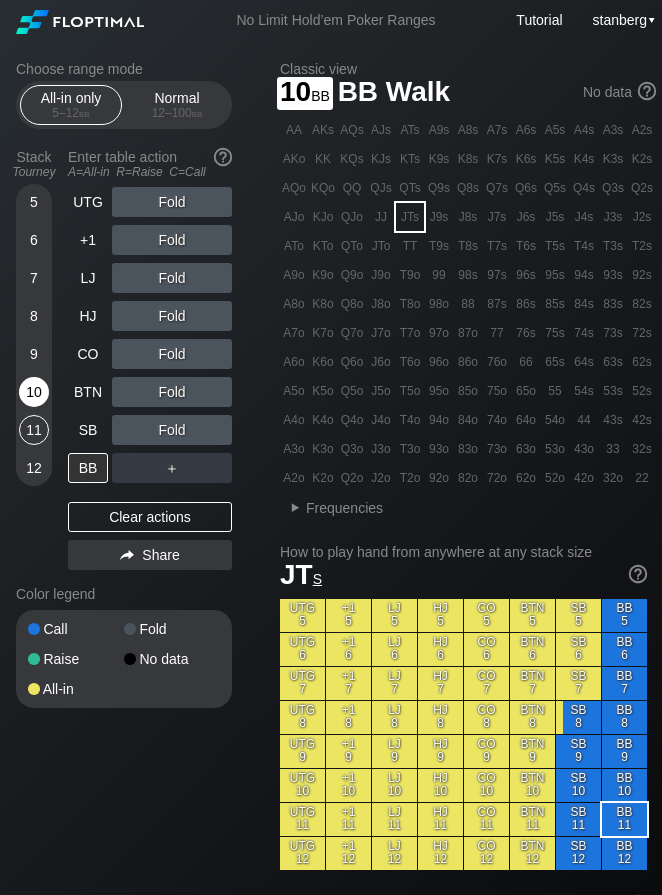 click on "10" at bounding box center (34, 392) 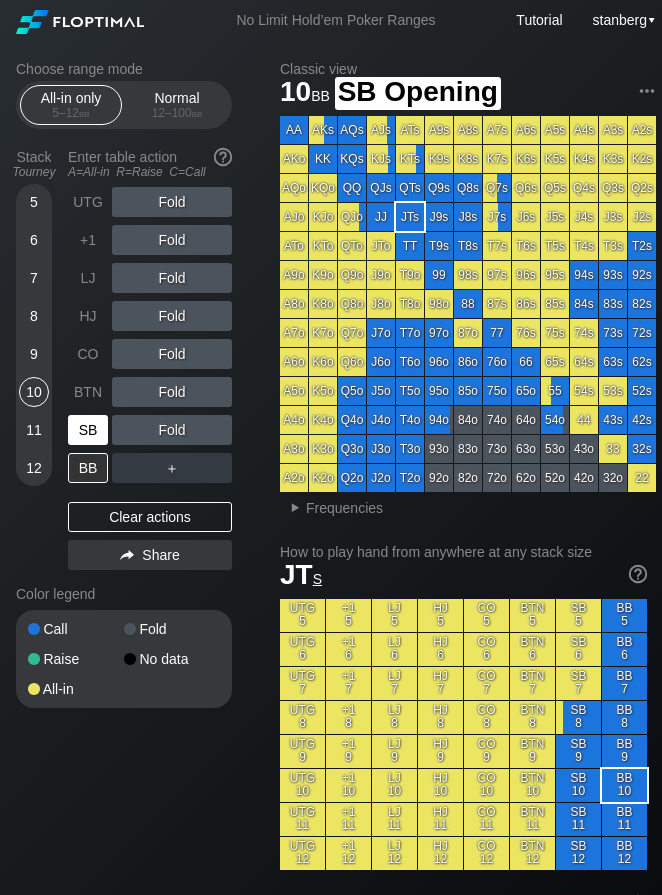 click on "SB" at bounding box center [88, 430] 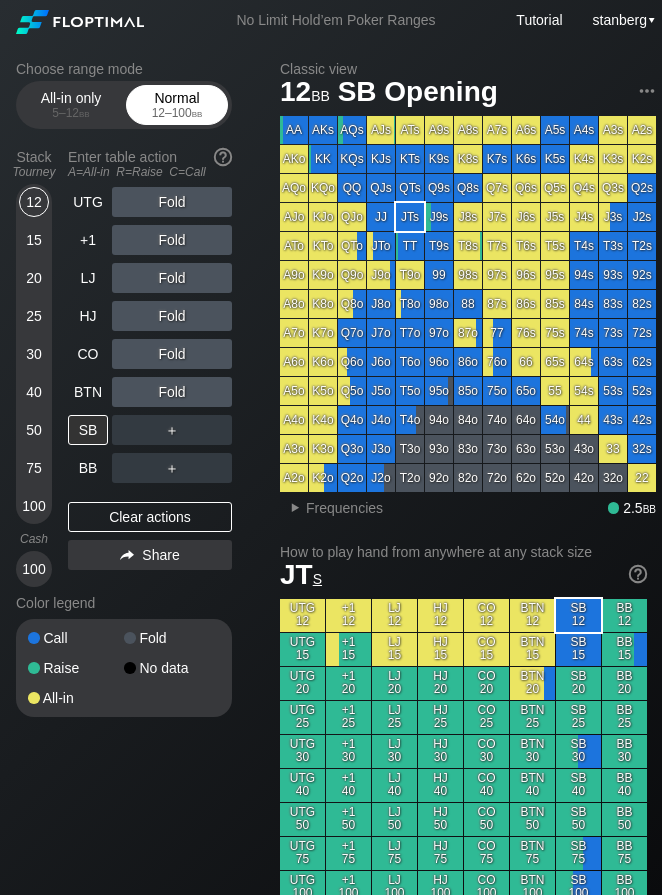 click on "12 – 100 bb" at bounding box center (177, 113) 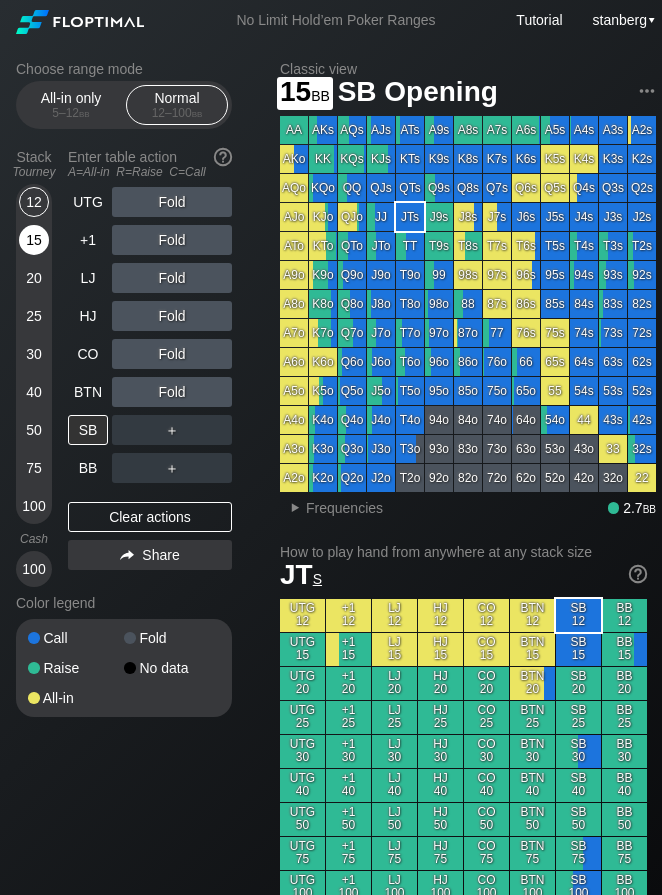 click on "15" at bounding box center (34, 240) 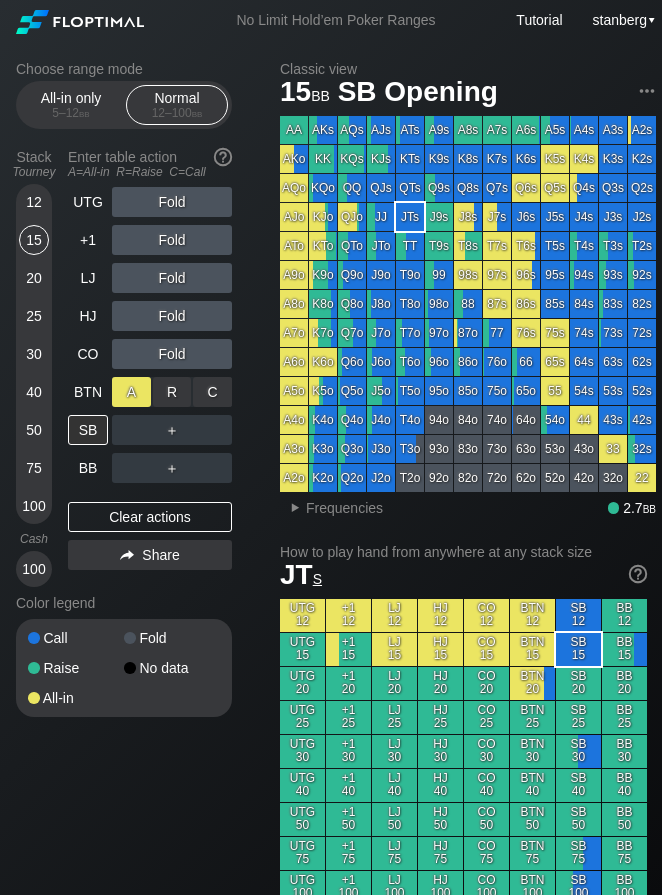 click on "A ✕" at bounding box center [131, 392] 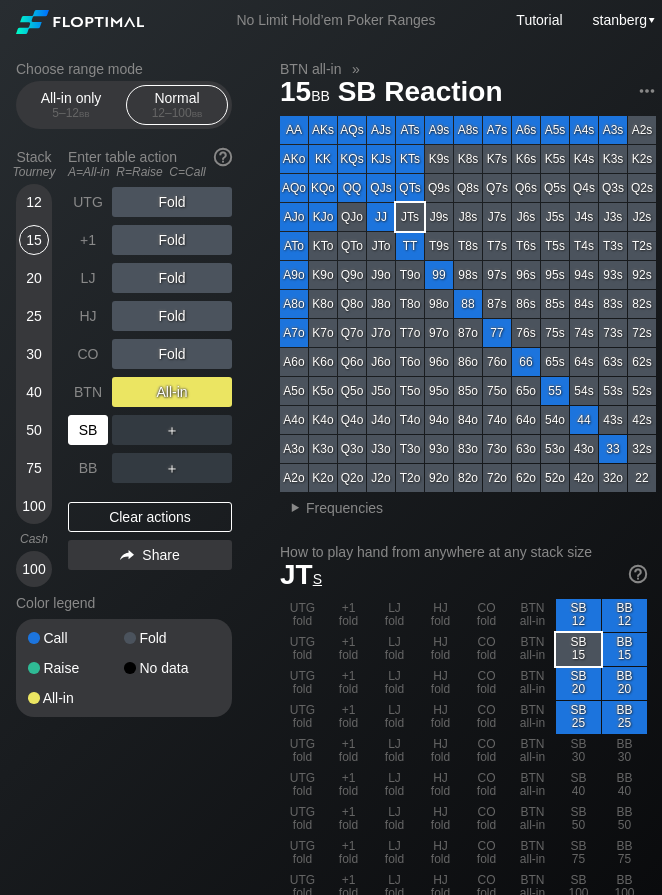 click on "SB" at bounding box center [88, 430] 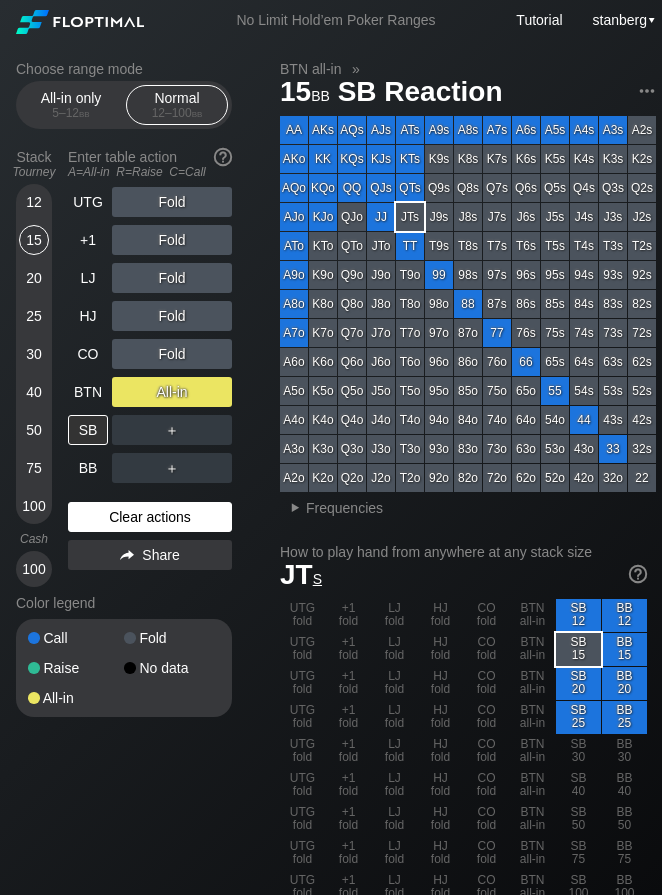 click on "Clear actions" at bounding box center (150, 517) 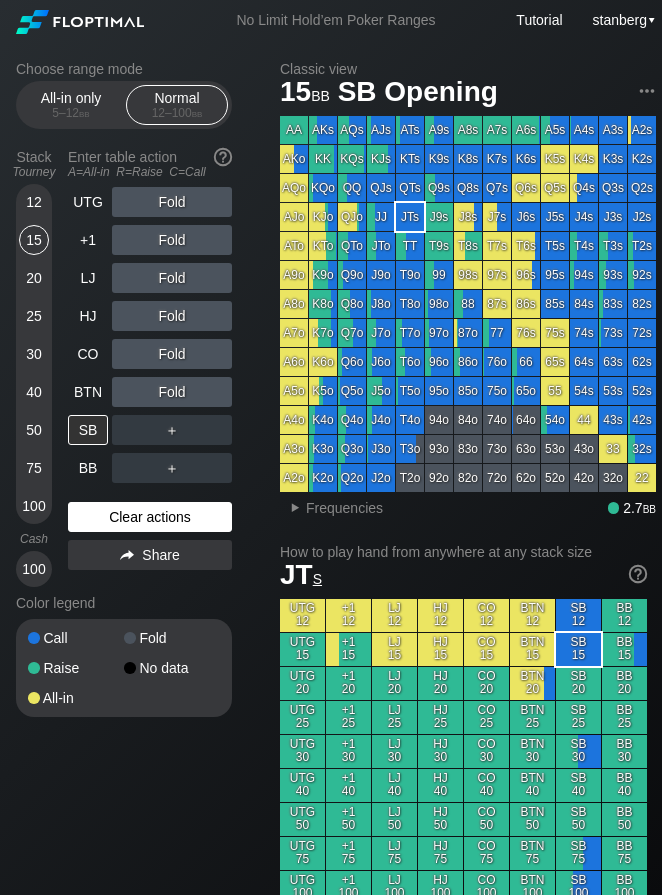 click on "Clear actions" at bounding box center [150, 517] 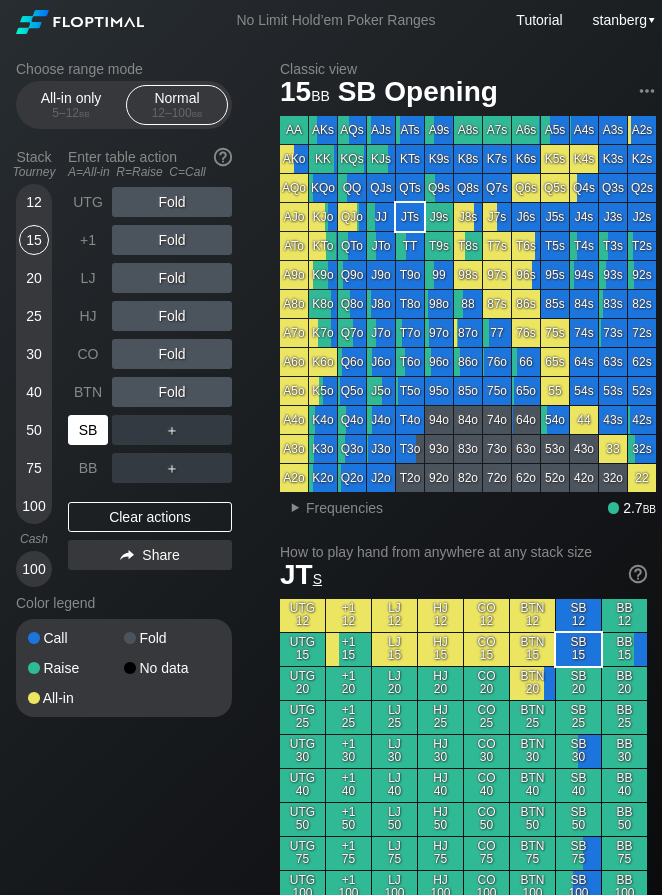 click on "SB" at bounding box center (88, 430) 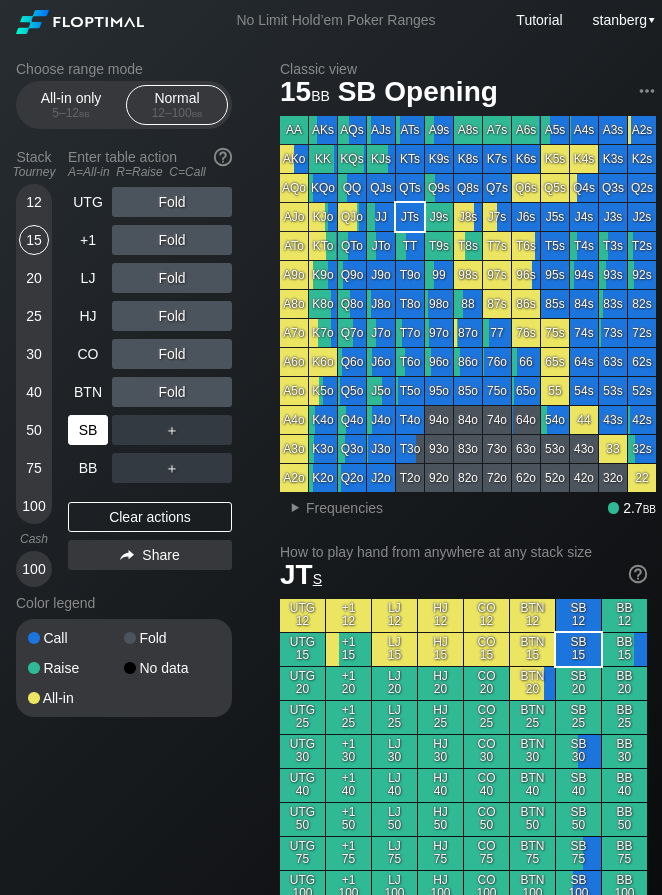 click on "SB" at bounding box center [88, 430] 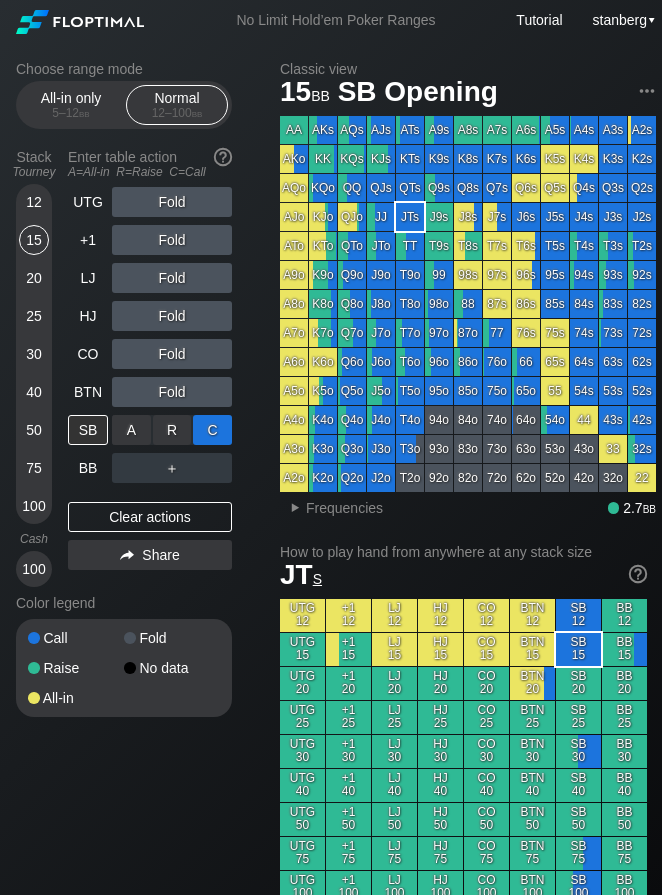 click on "C ✕" at bounding box center [212, 430] 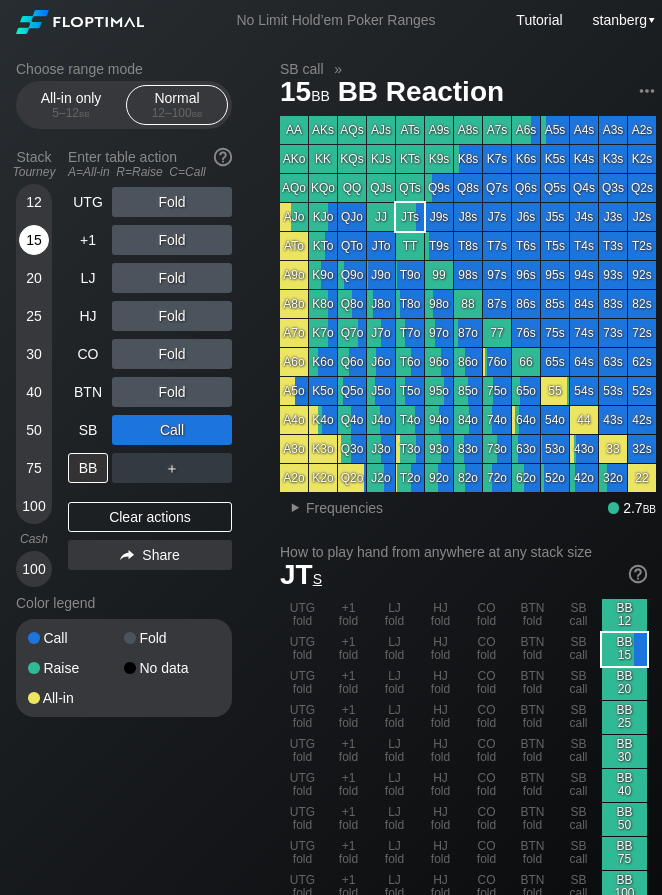 click on "15" at bounding box center (34, 240) 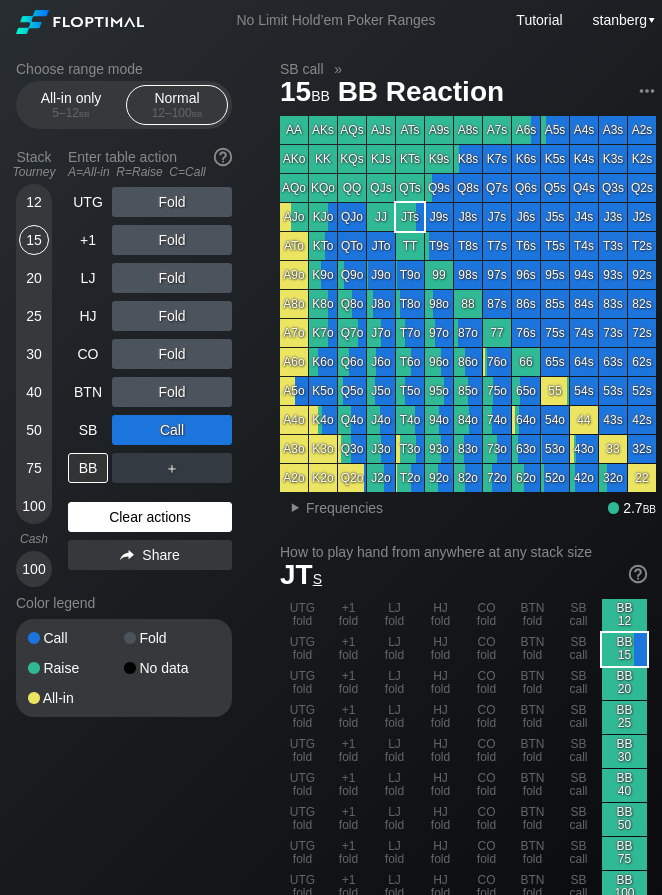 click on "Clear actions" at bounding box center (150, 517) 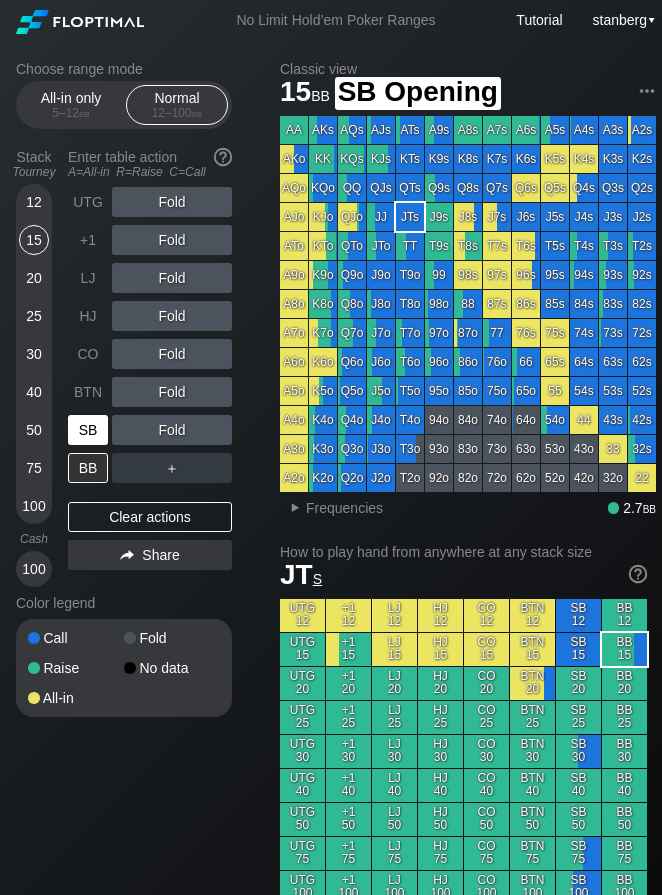 click on "SB" at bounding box center (88, 430) 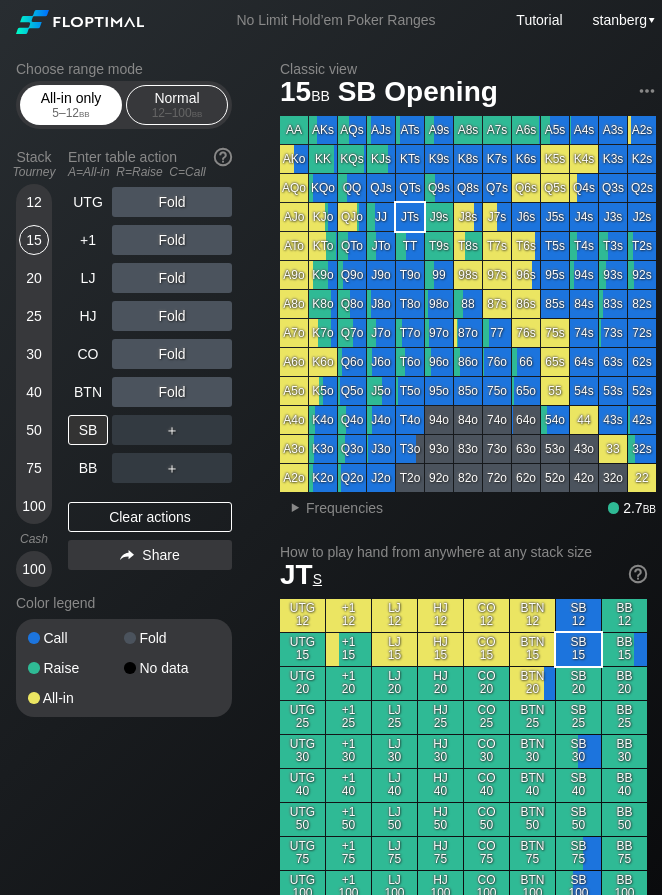 click on "All-in only 5 – 12 bb" at bounding box center [71, 105] 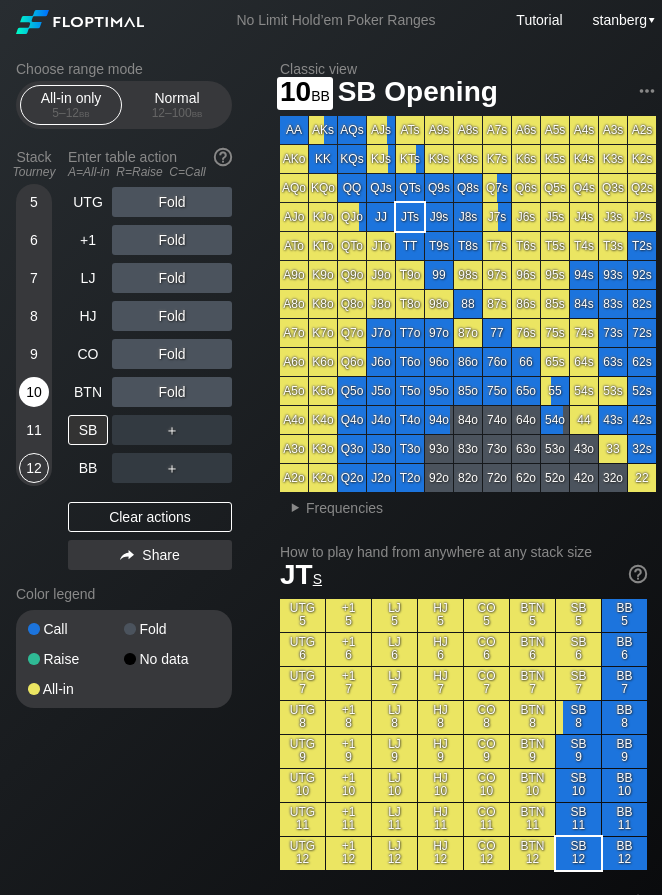 click on "10" at bounding box center [34, 392] 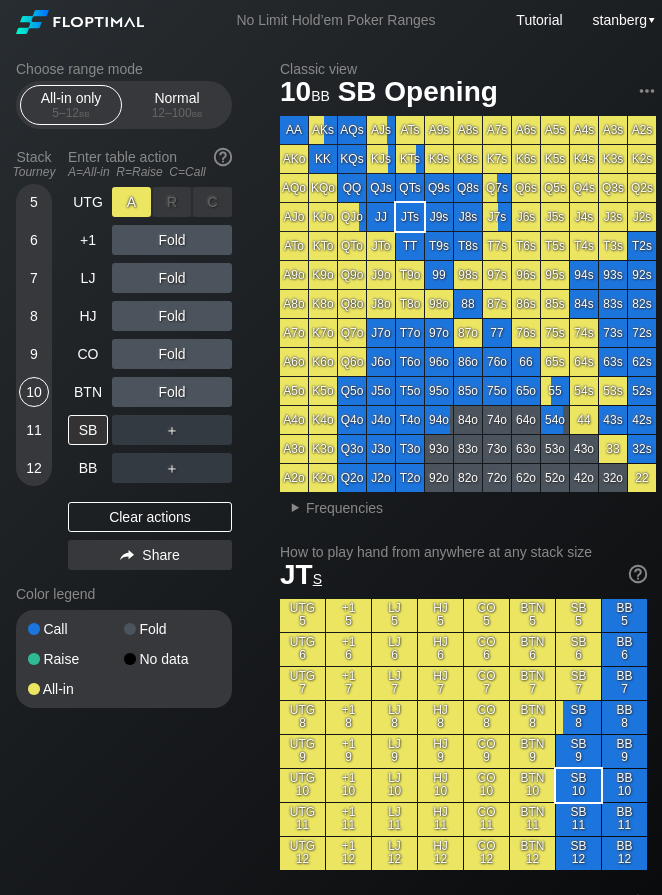 click on "A ✕" at bounding box center [131, 202] 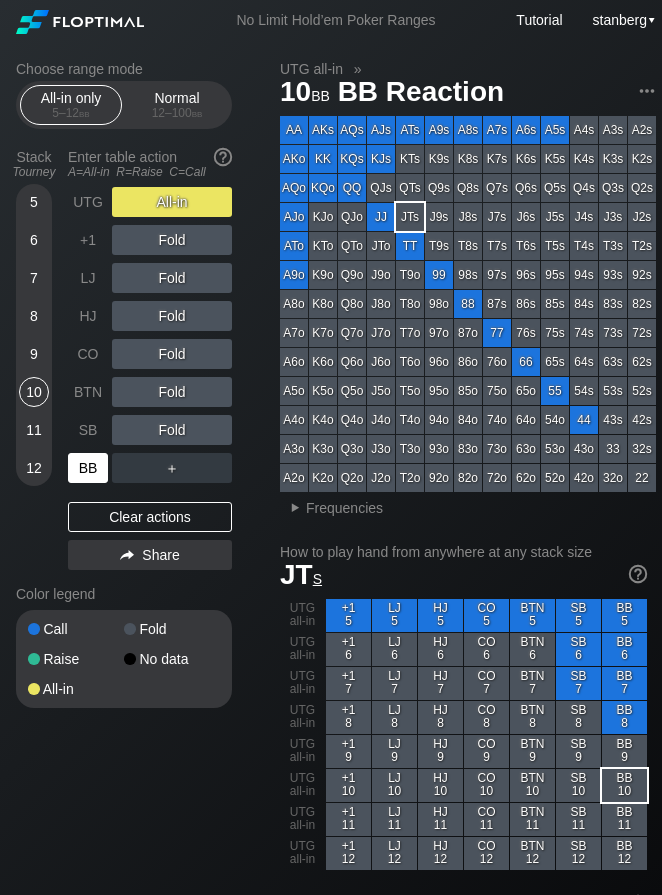 click on "BB" at bounding box center [88, 468] 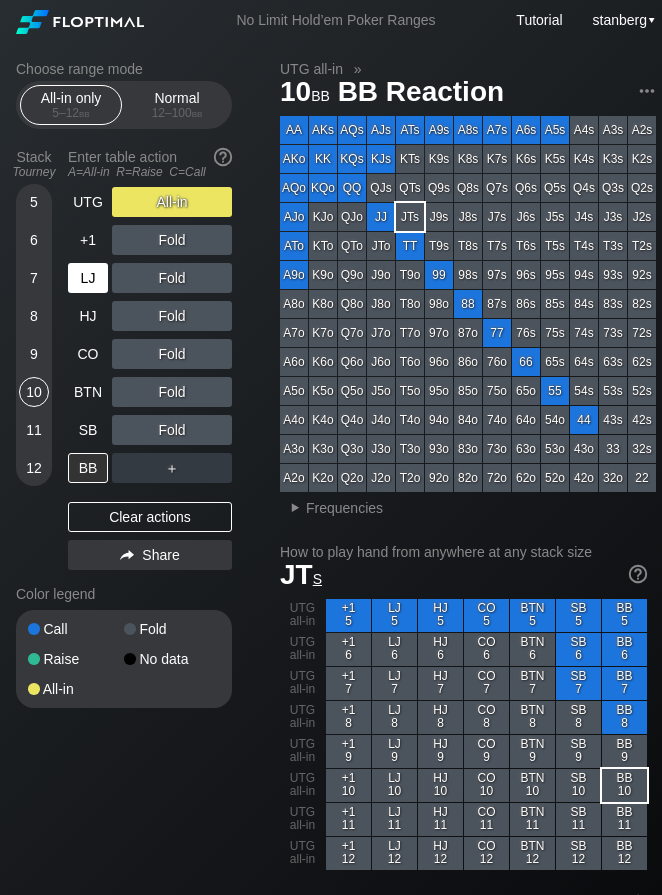 click on "LJ" at bounding box center [88, 278] 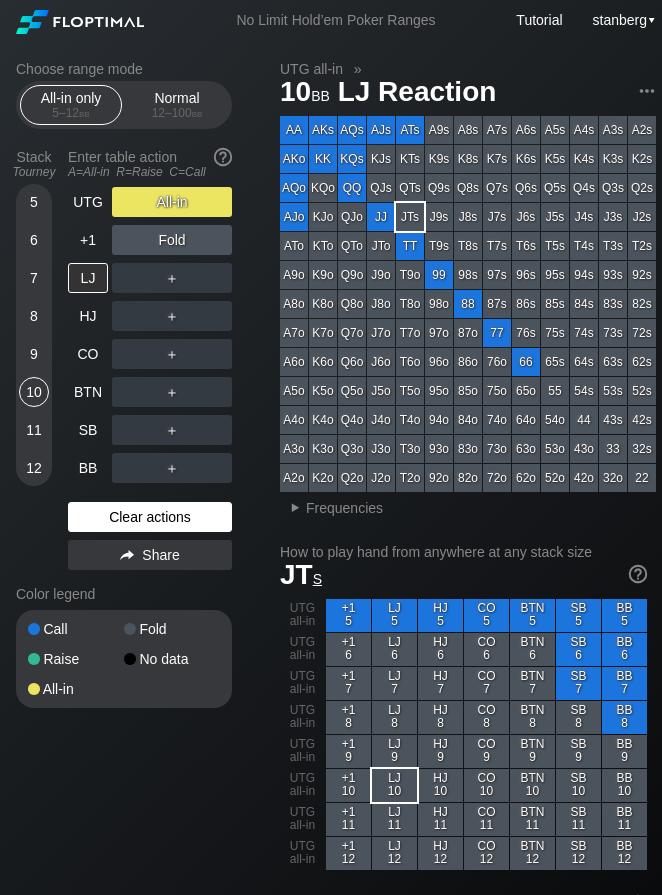 click on "Clear actions" at bounding box center (150, 517) 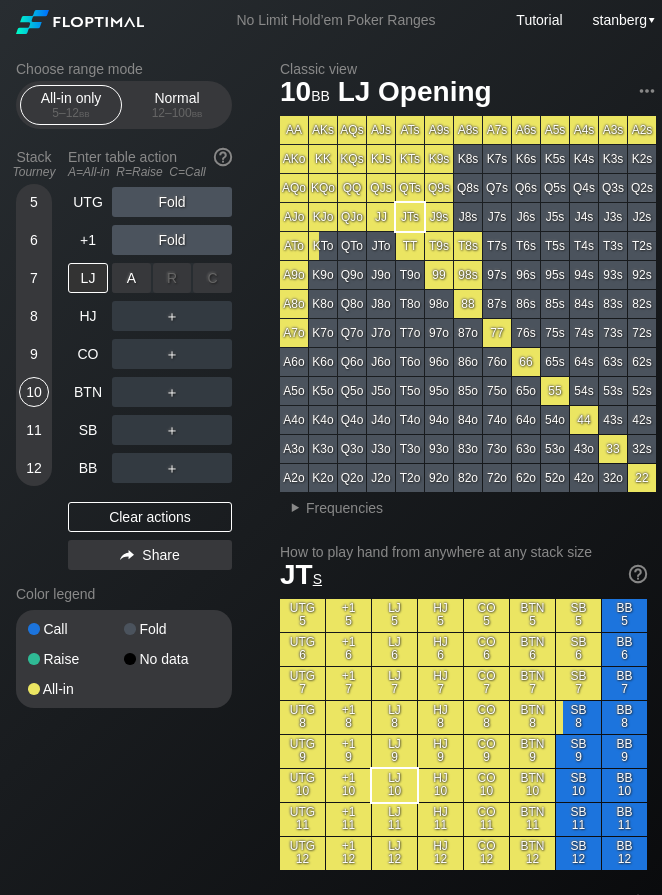 click on "A ✕" at bounding box center [131, 278] 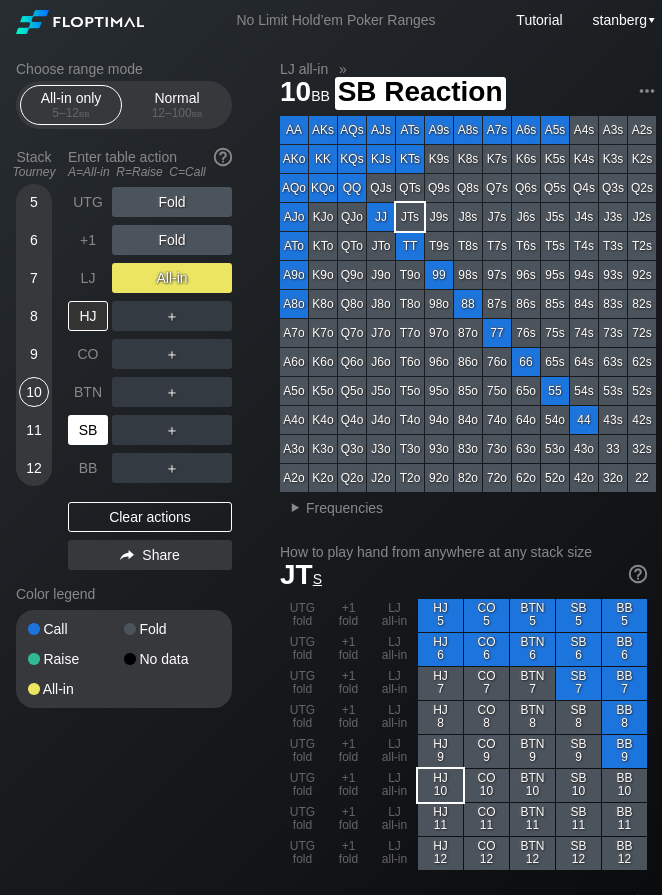 click on "SB" at bounding box center (88, 430) 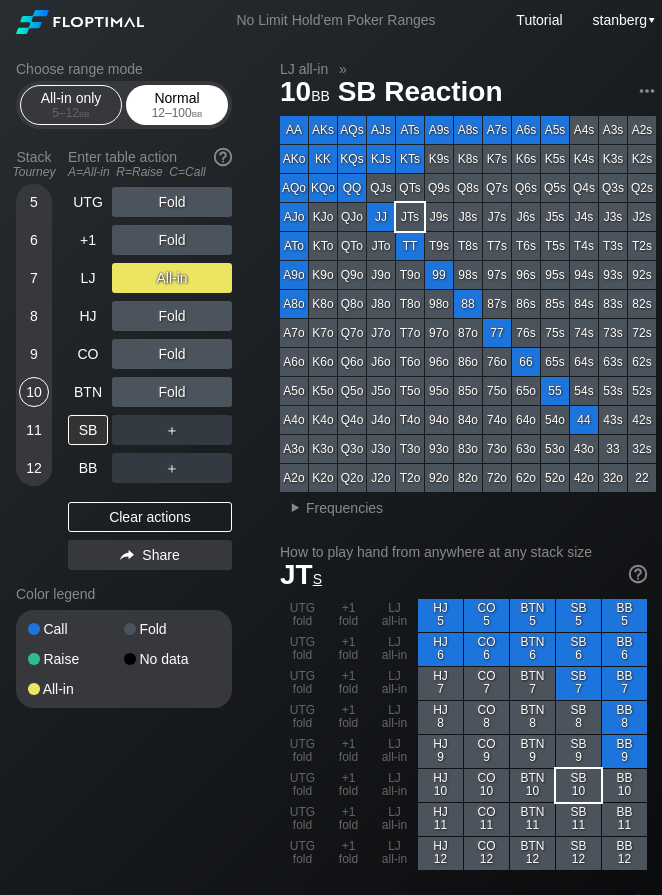 click on "bb" at bounding box center [197, 113] 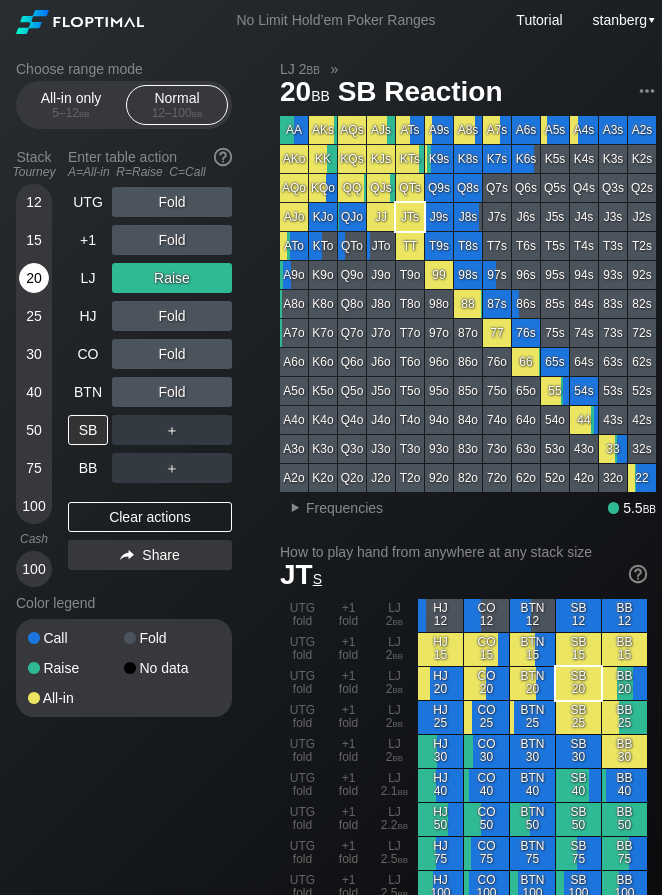 click on "20" at bounding box center [34, 278] 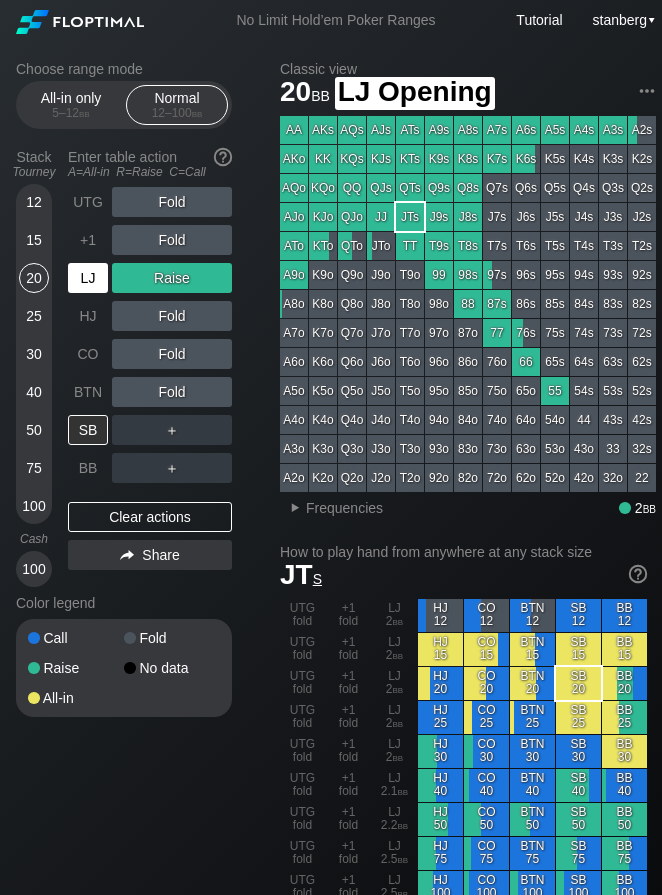 click on "LJ" at bounding box center [88, 278] 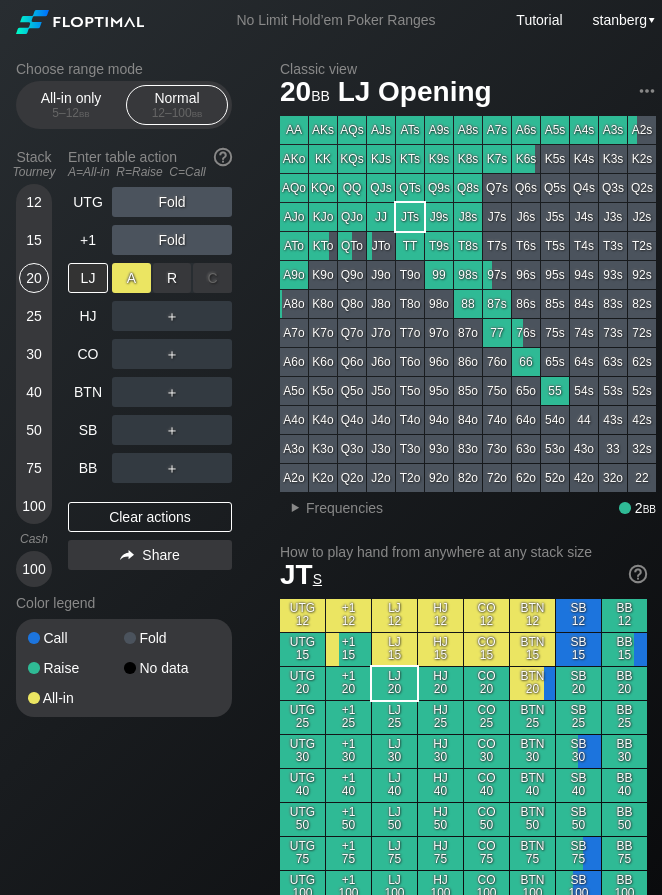 click on "A ✕" at bounding box center [131, 278] 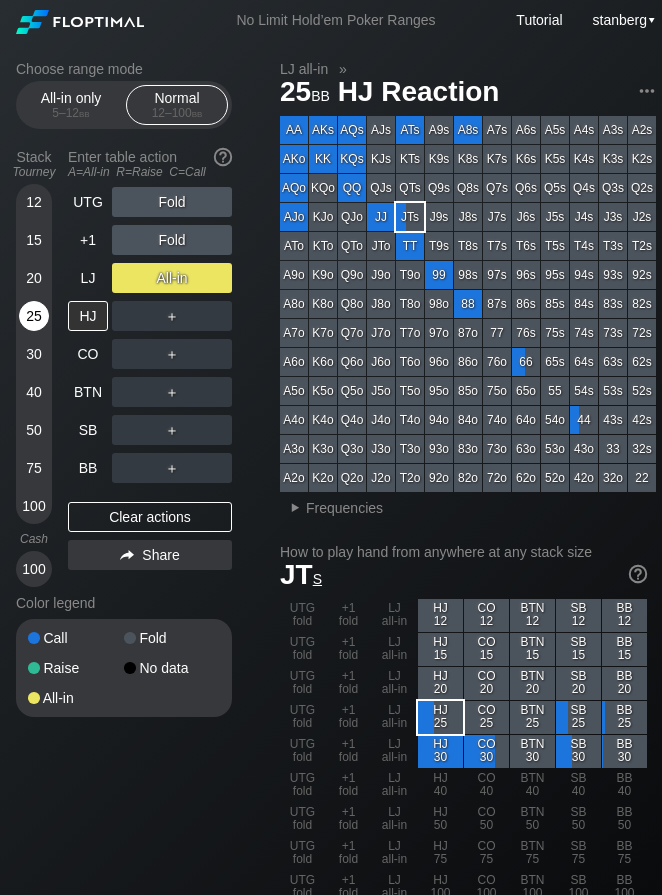 click on "25" at bounding box center (34, 316) 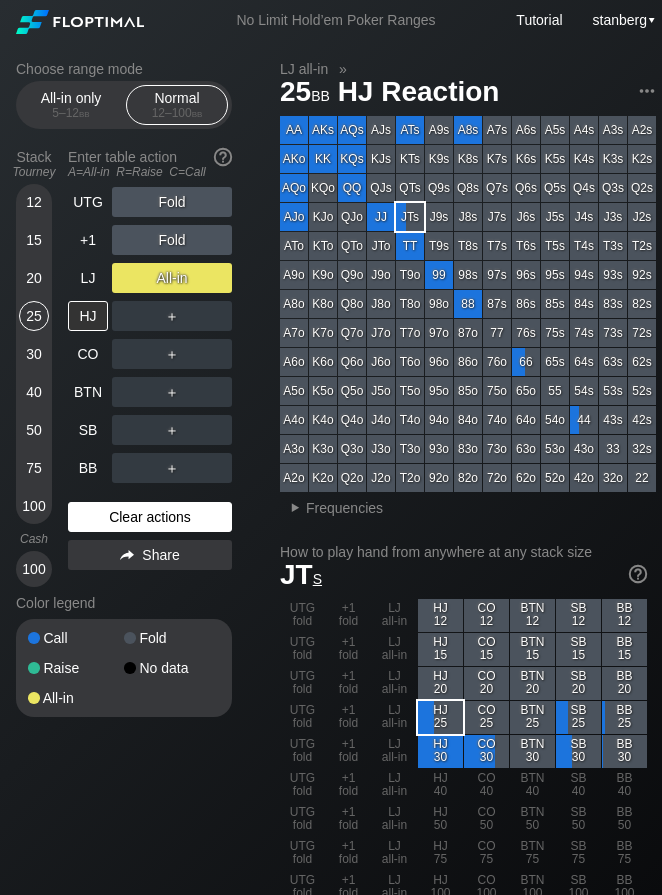 click on "Clear actions" at bounding box center (150, 517) 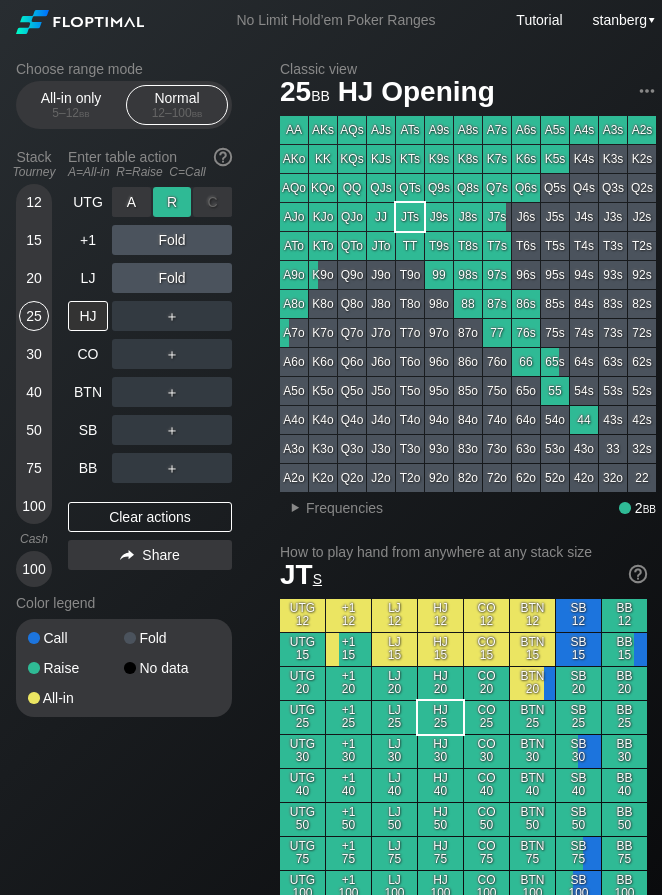 click on "R ✕" at bounding box center (172, 202) 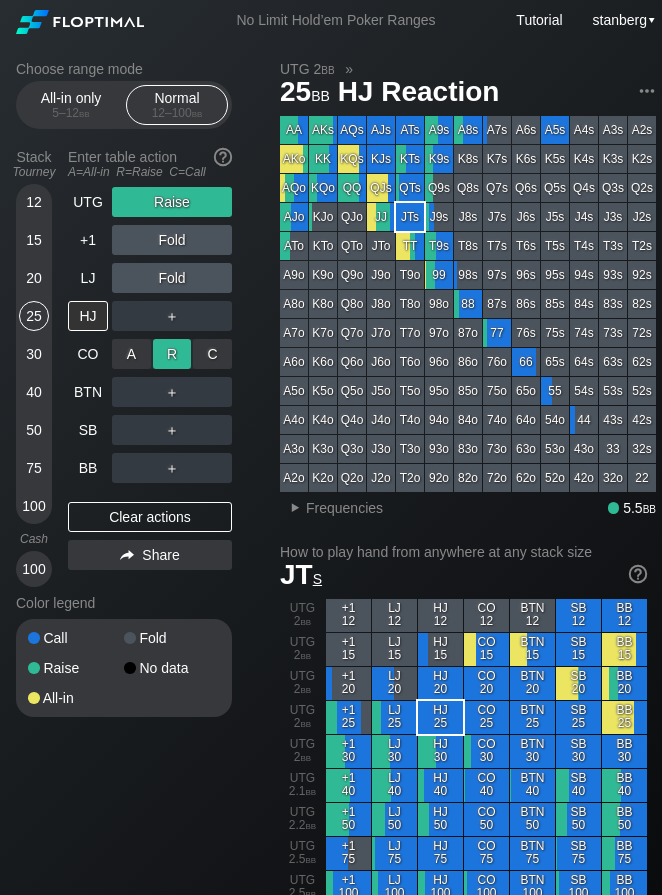 click on "R ✕" at bounding box center (172, 354) 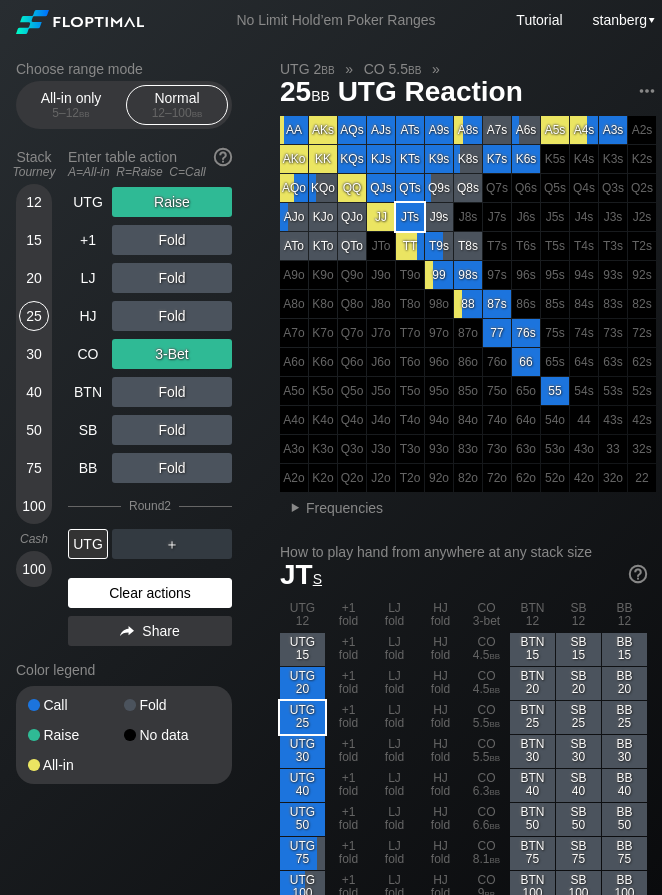 click on "Clear actions" at bounding box center [150, 593] 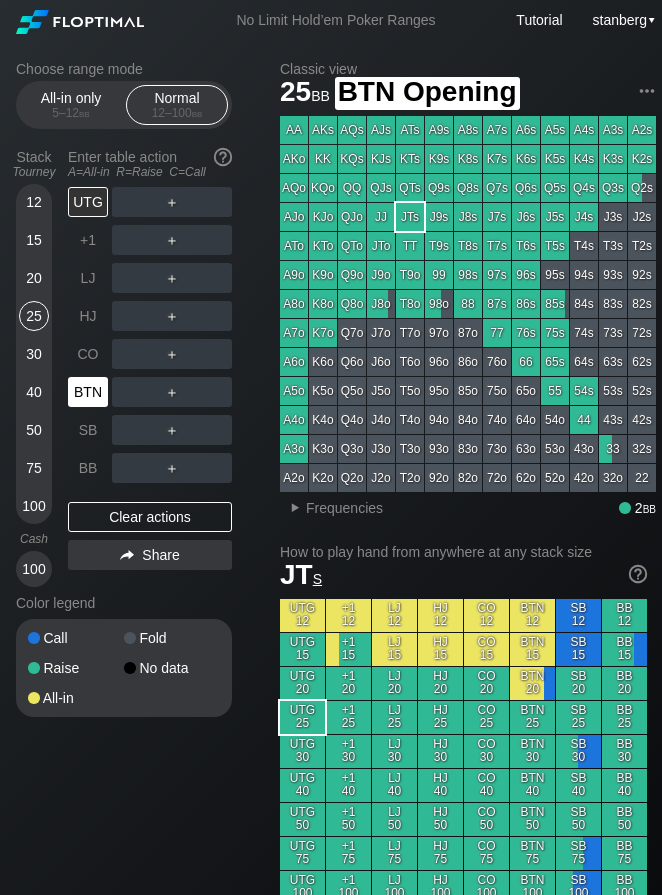 click on "BTN" at bounding box center (88, 392) 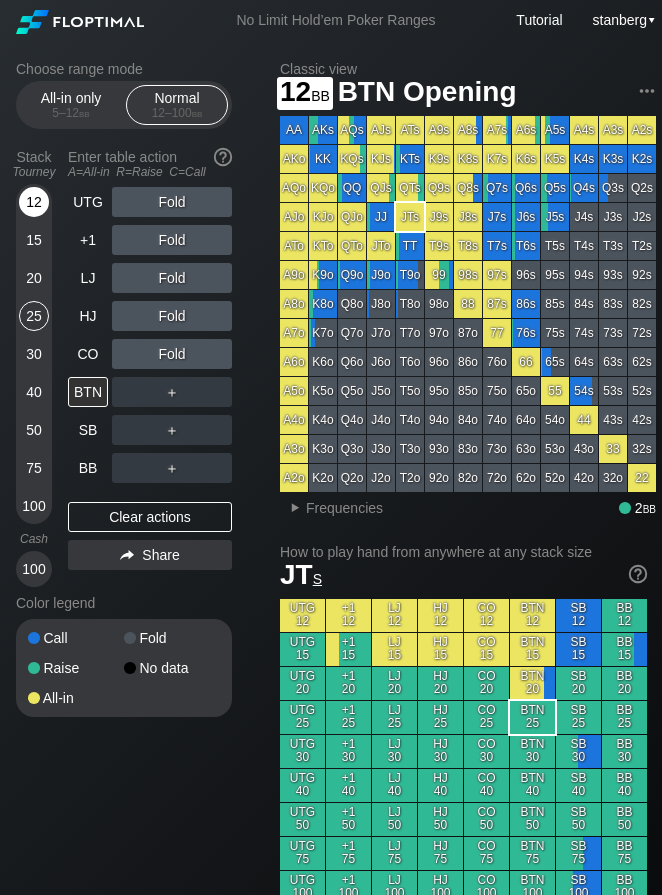 click on "12" at bounding box center [34, 202] 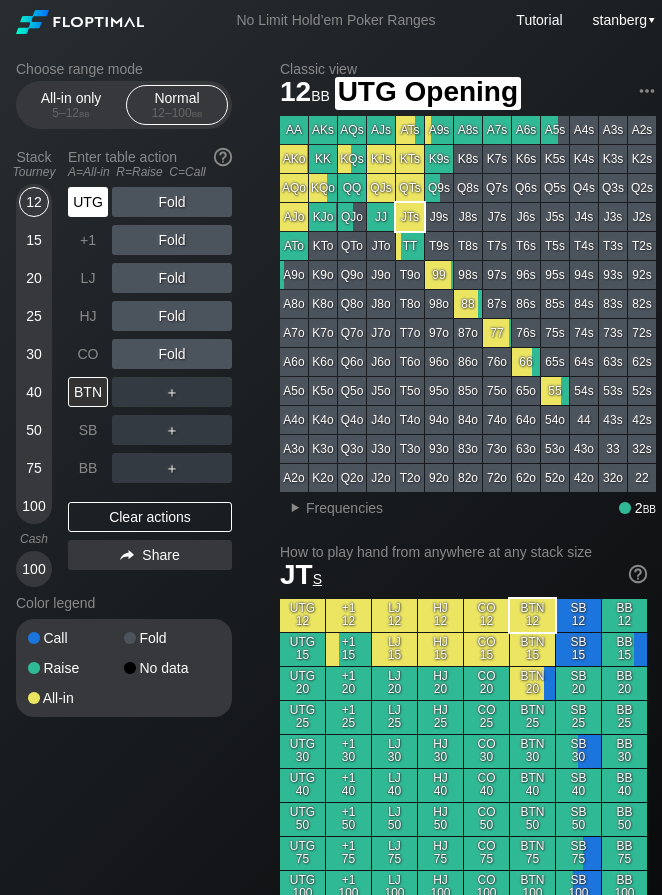 click on "UTG" at bounding box center (88, 202) 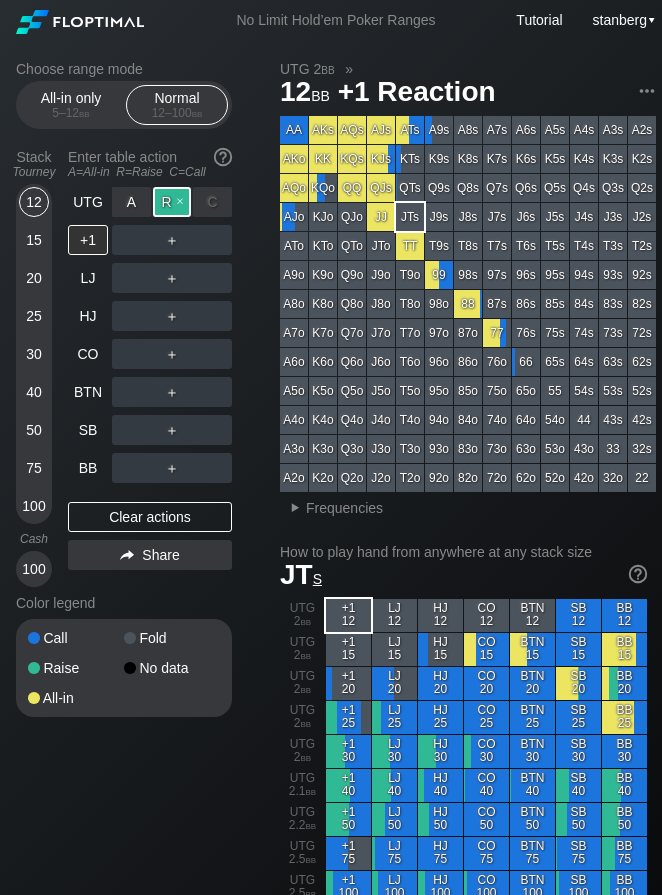click on "R ✕" at bounding box center [172, 202] 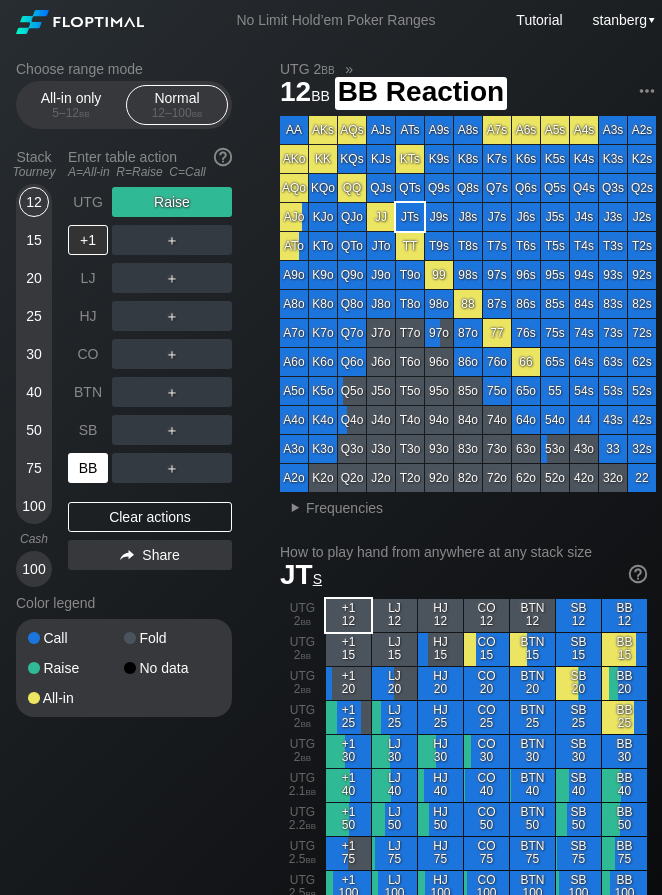 click on "BB" at bounding box center [88, 468] 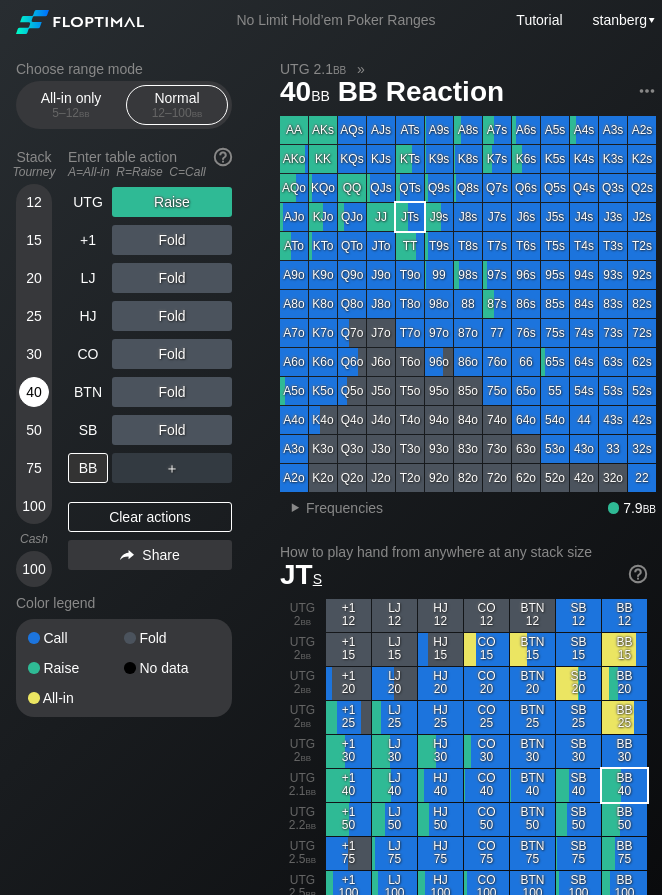 click on "40" at bounding box center (34, 392) 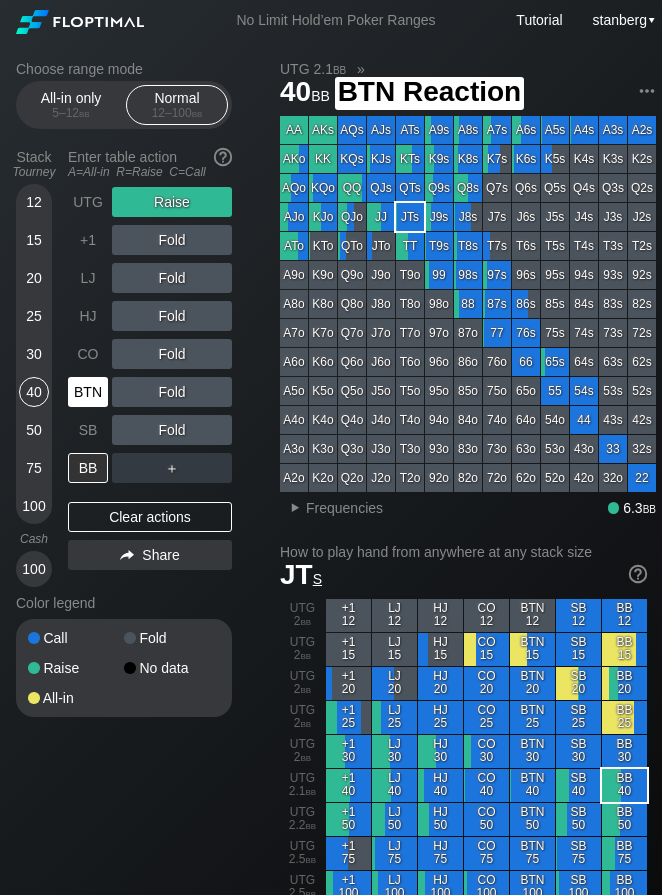 click on "BTN" at bounding box center [88, 392] 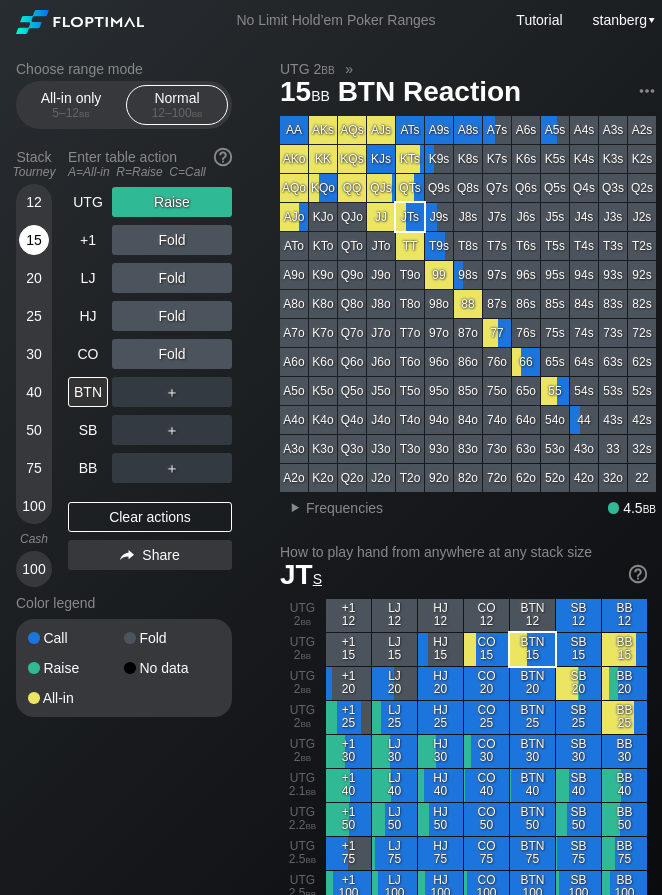 click on "15" at bounding box center (34, 240) 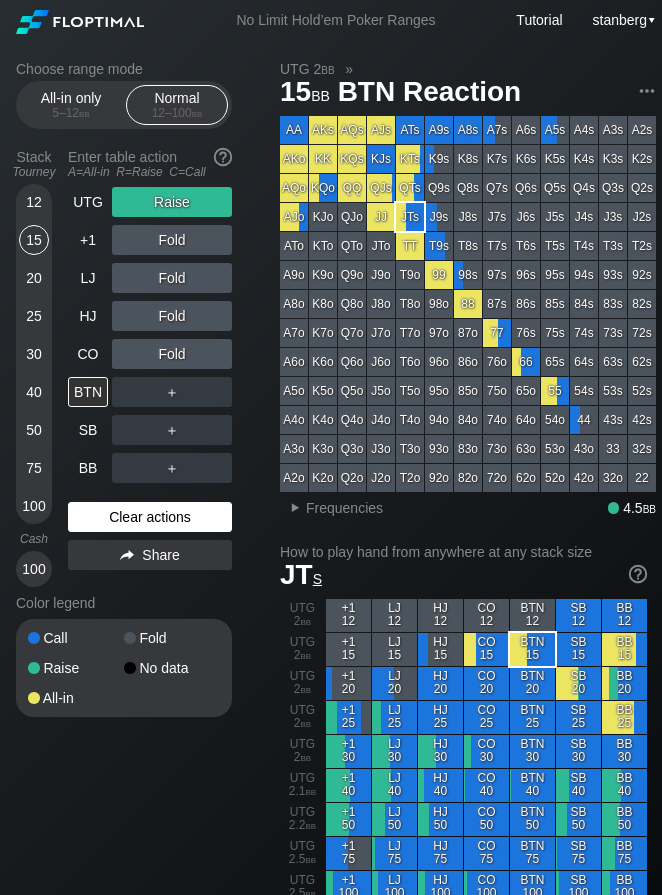 click on "Clear actions" at bounding box center (150, 517) 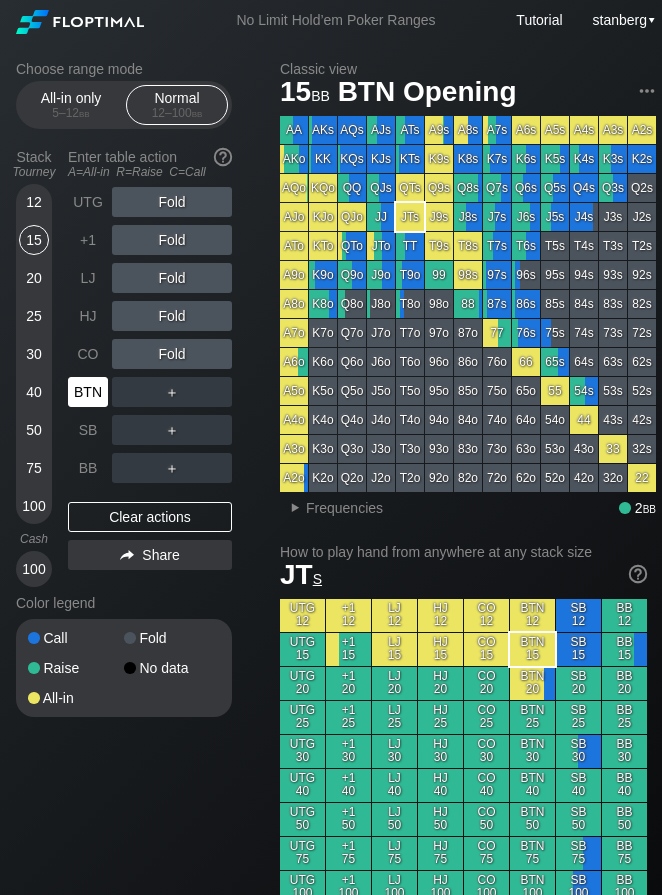 click on "BTN" at bounding box center (88, 392) 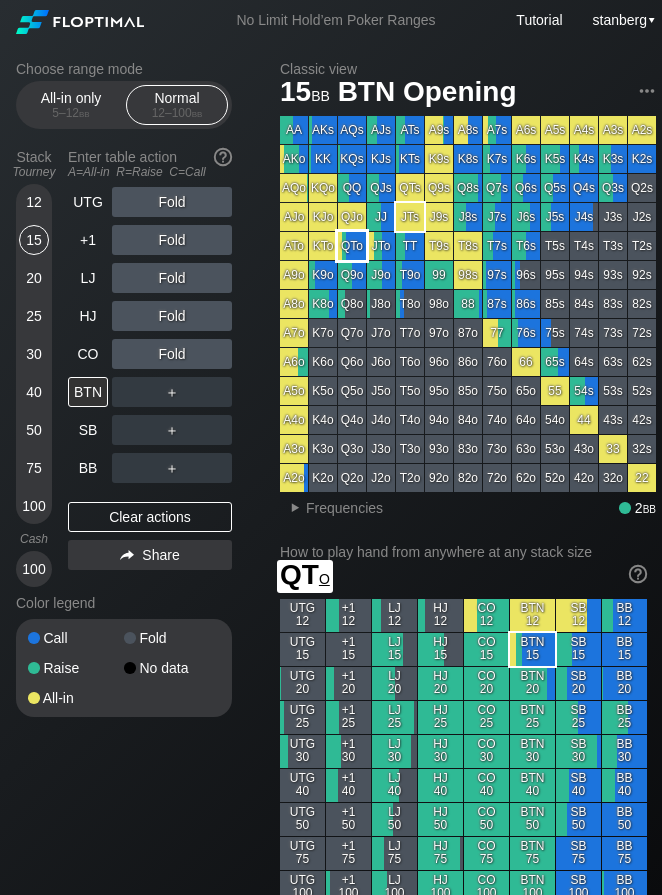 click on "QTo" at bounding box center [352, 246] 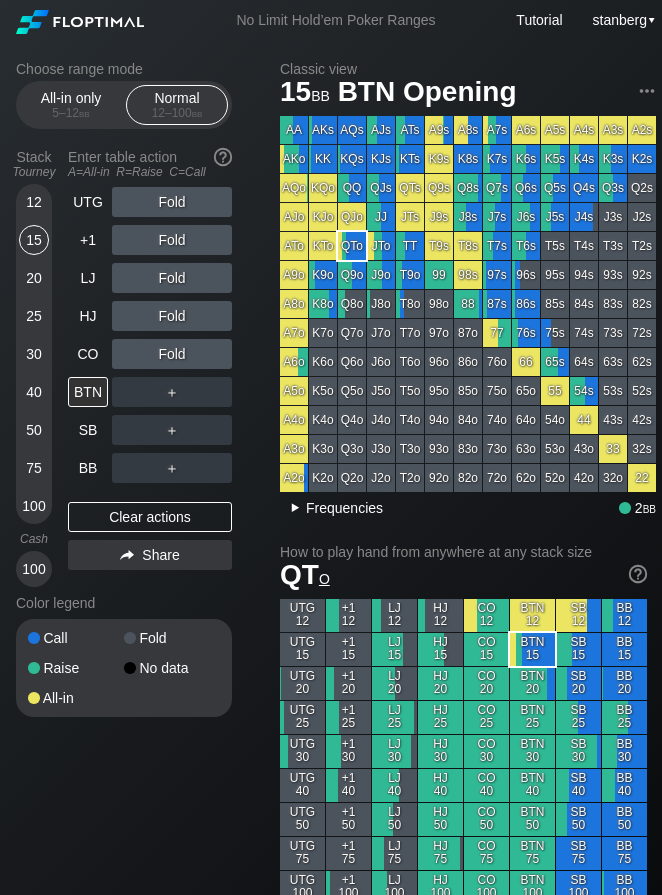 click on "Frequencies" at bounding box center (344, 508) 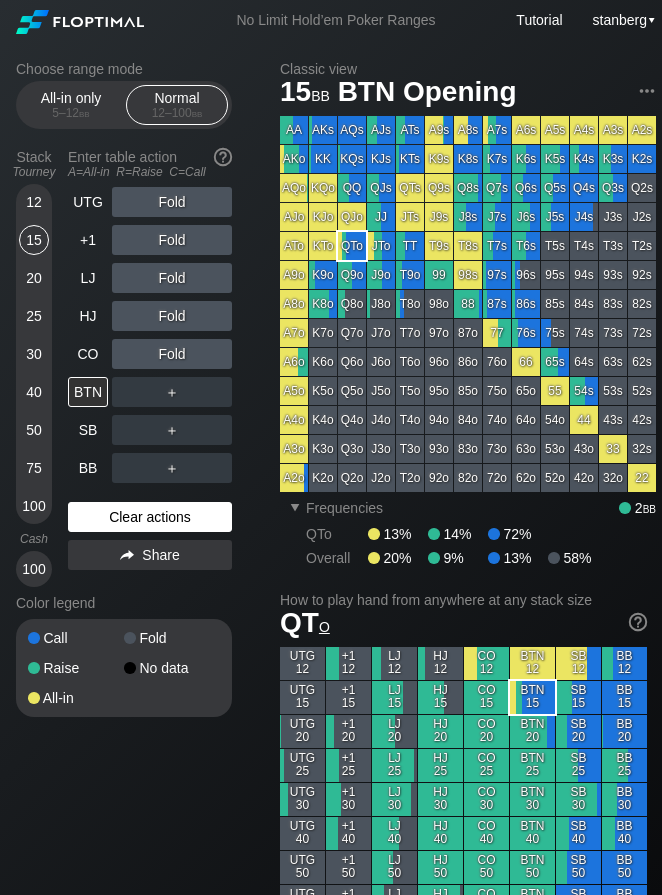 click on "Clear actions" at bounding box center (150, 517) 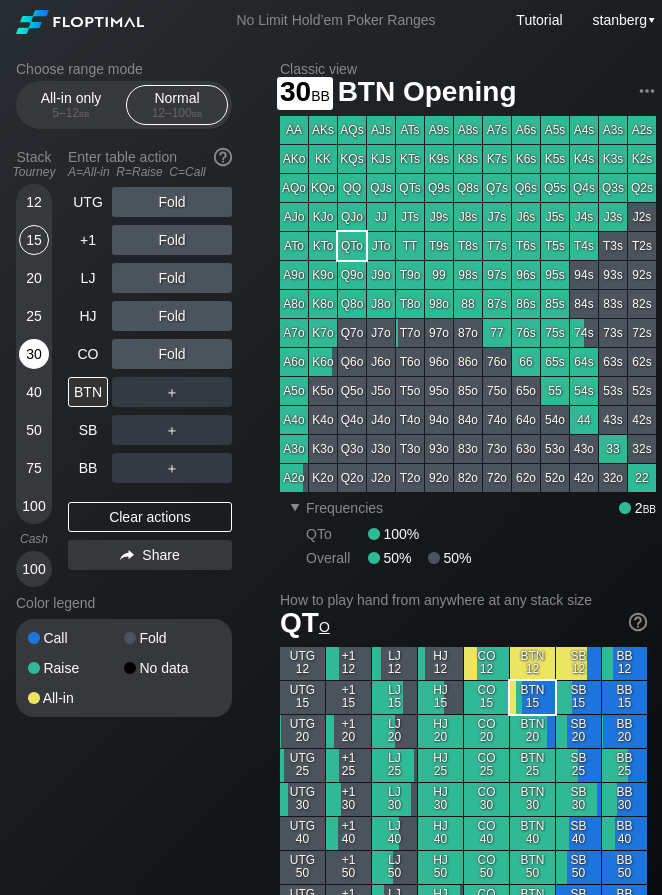 click on "30" at bounding box center [34, 354] 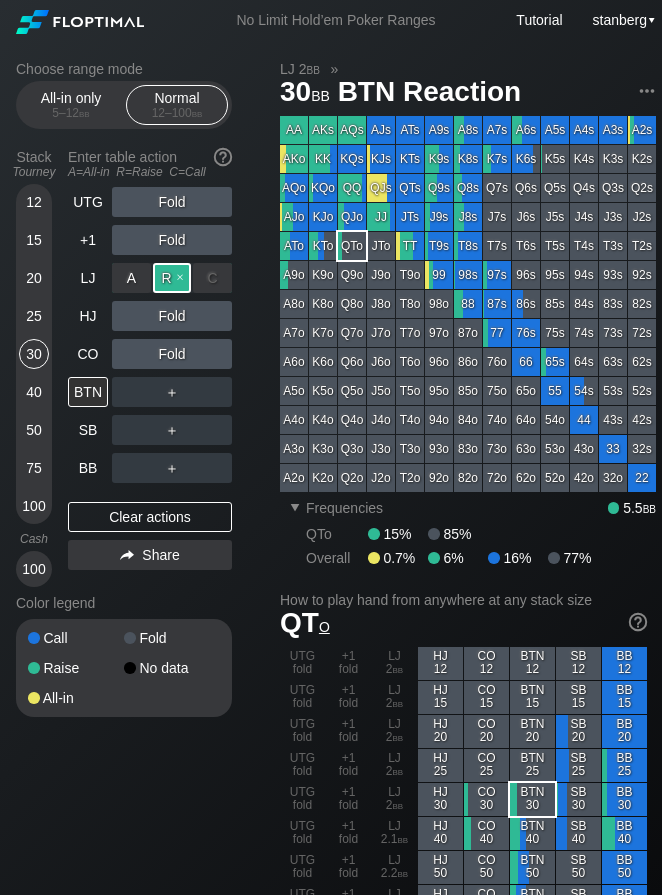 click on "R ✕" at bounding box center (172, 278) 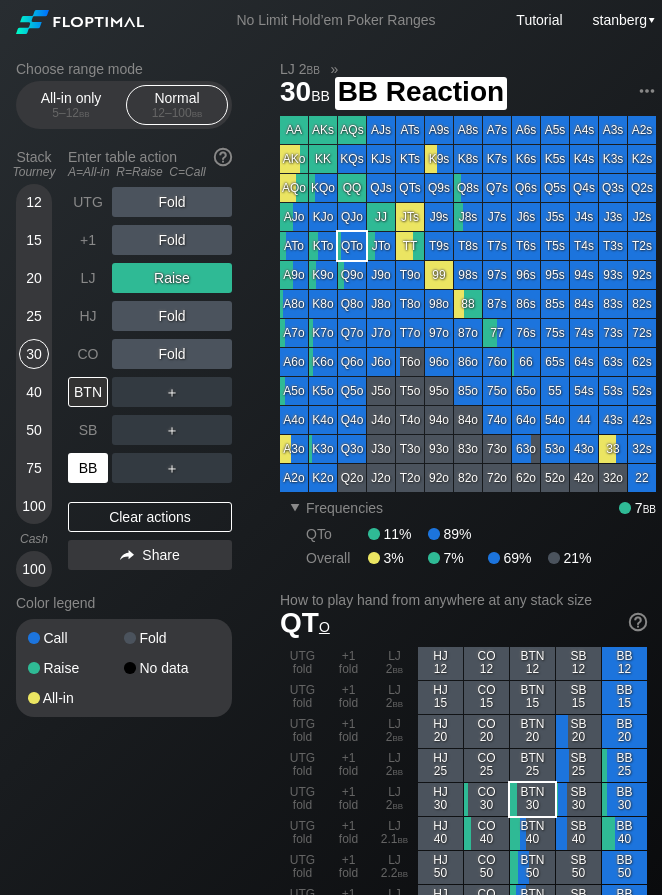 click on "BB" at bounding box center (88, 468) 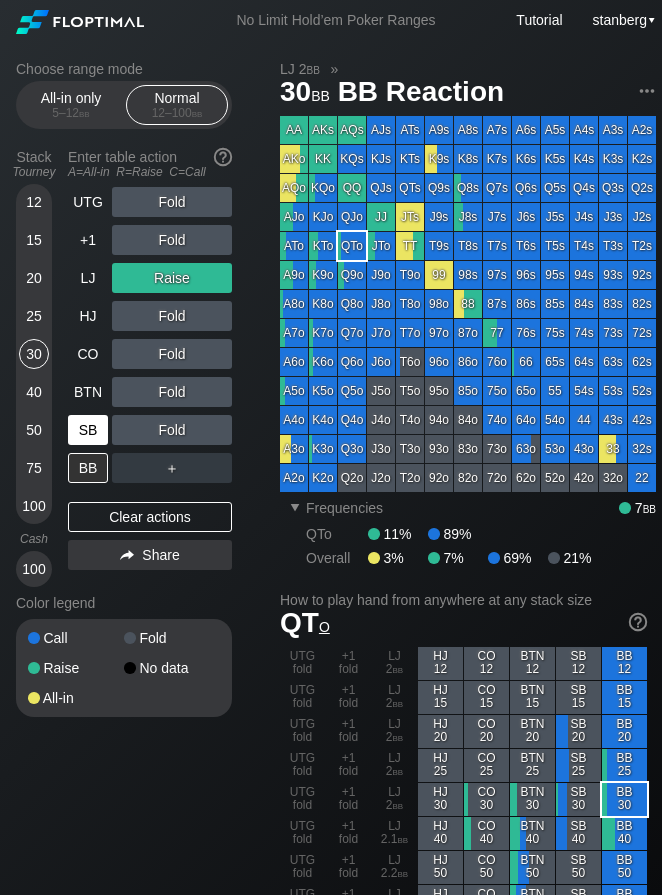 click on "SB" at bounding box center [88, 430] 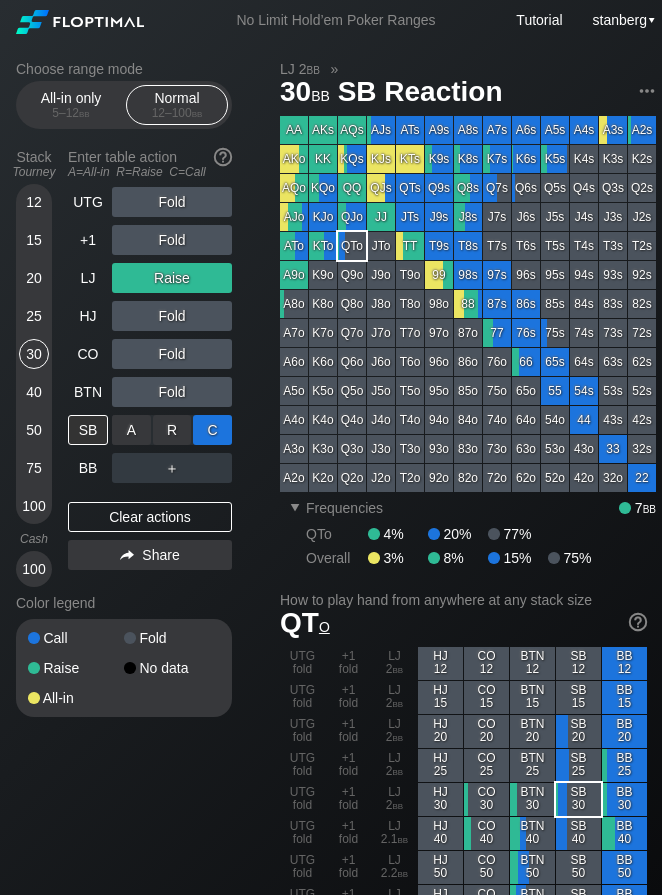 click on "C ✕" at bounding box center [212, 430] 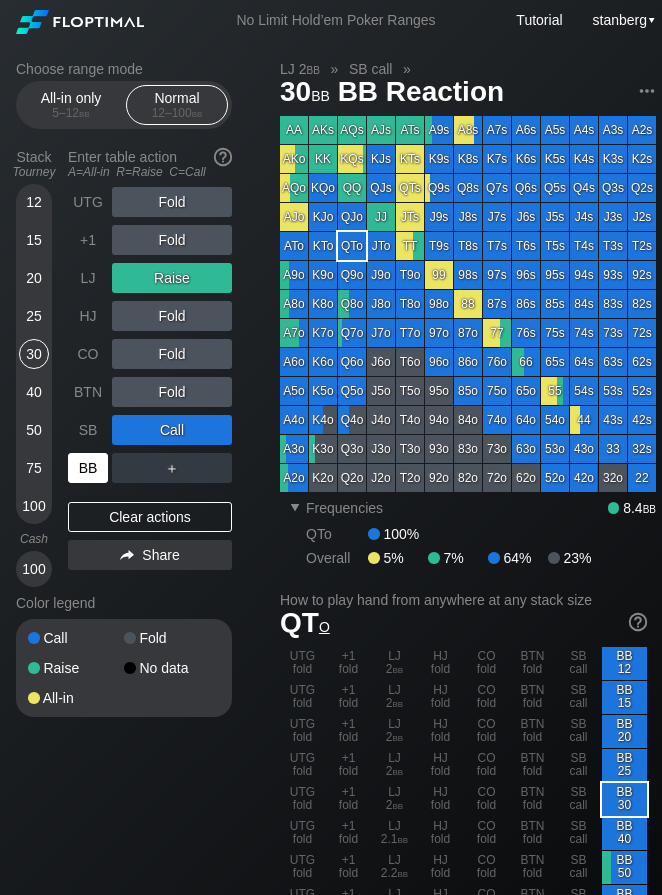 click on "BB" at bounding box center [88, 468] 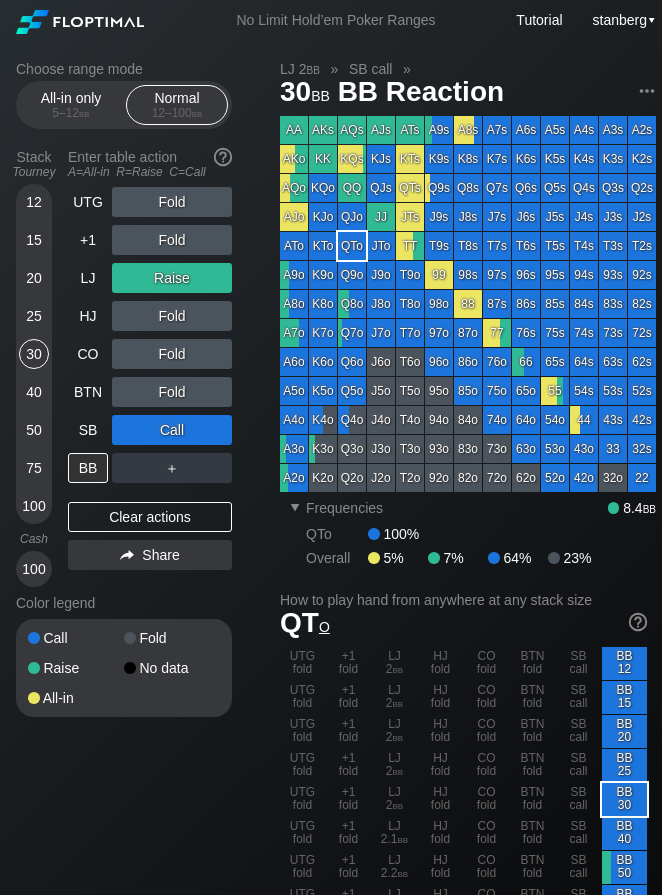 drag, startPoint x: 155, startPoint y: 527, endPoint x: 11, endPoint y: 370, distance: 213.03755 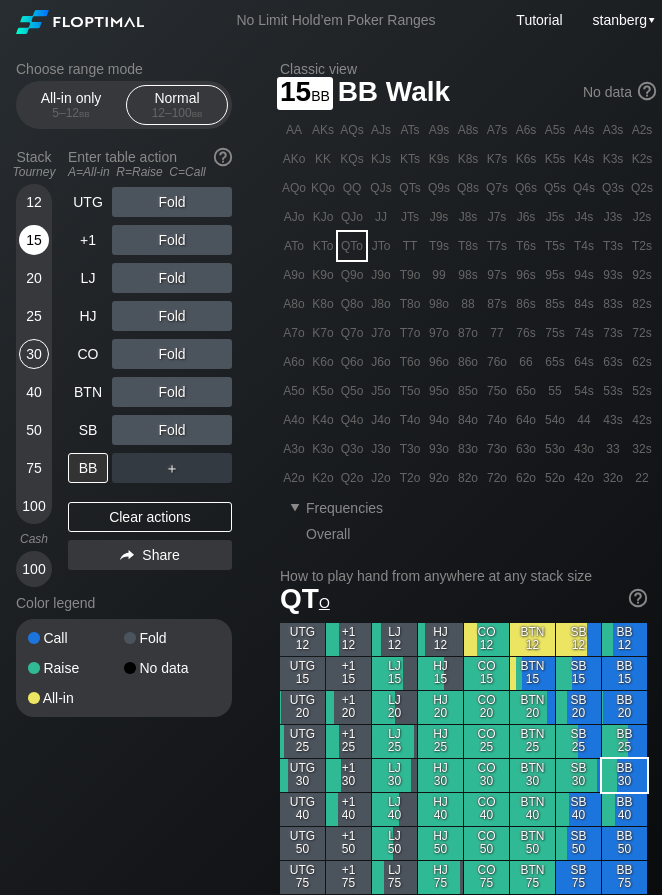 click on "15" at bounding box center (34, 240) 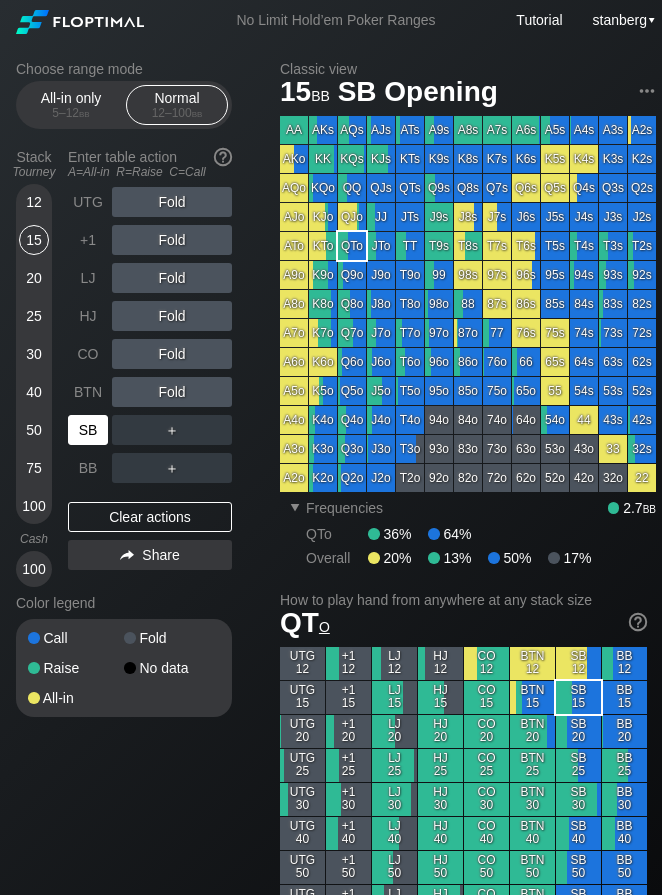 click on "SB" at bounding box center (88, 430) 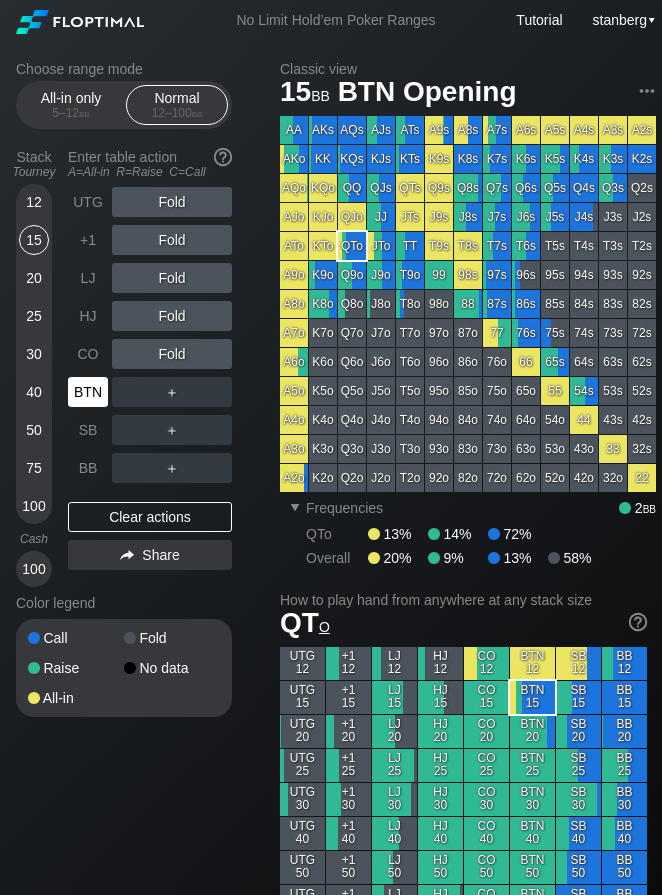 click on "BTN" at bounding box center (88, 392) 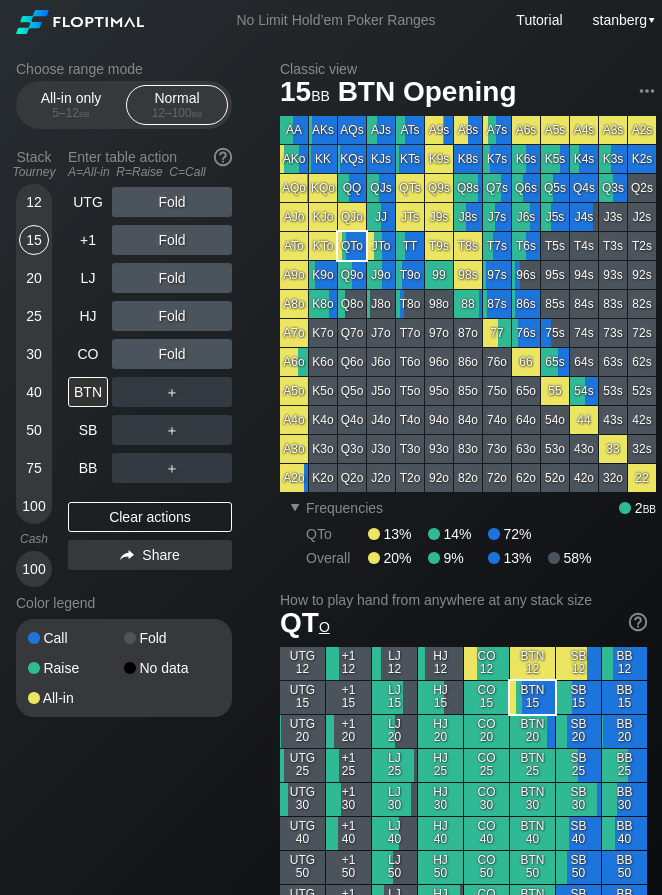 click on "20" at bounding box center (34, 278) 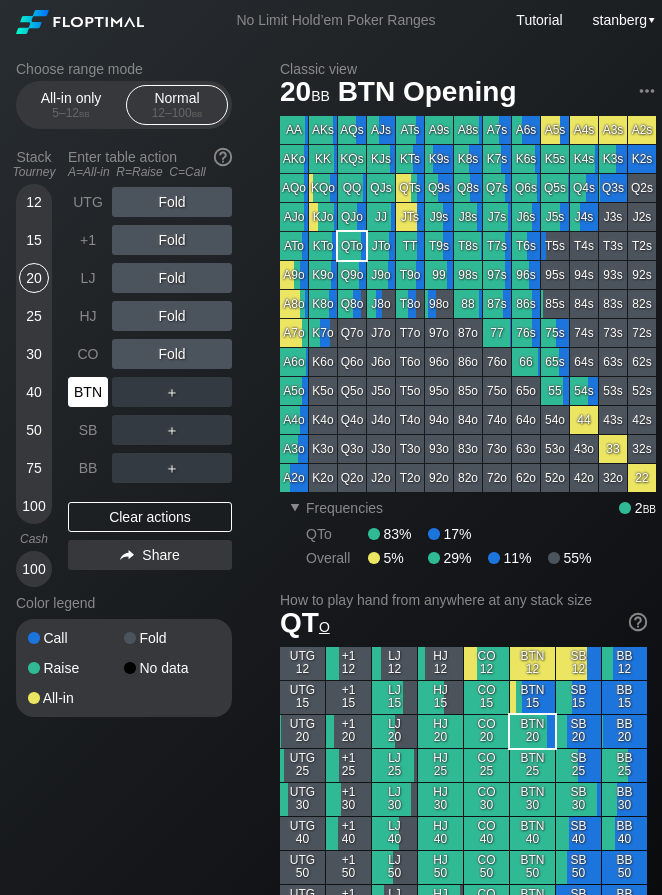 click on "BTN" at bounding box center [88, 392] 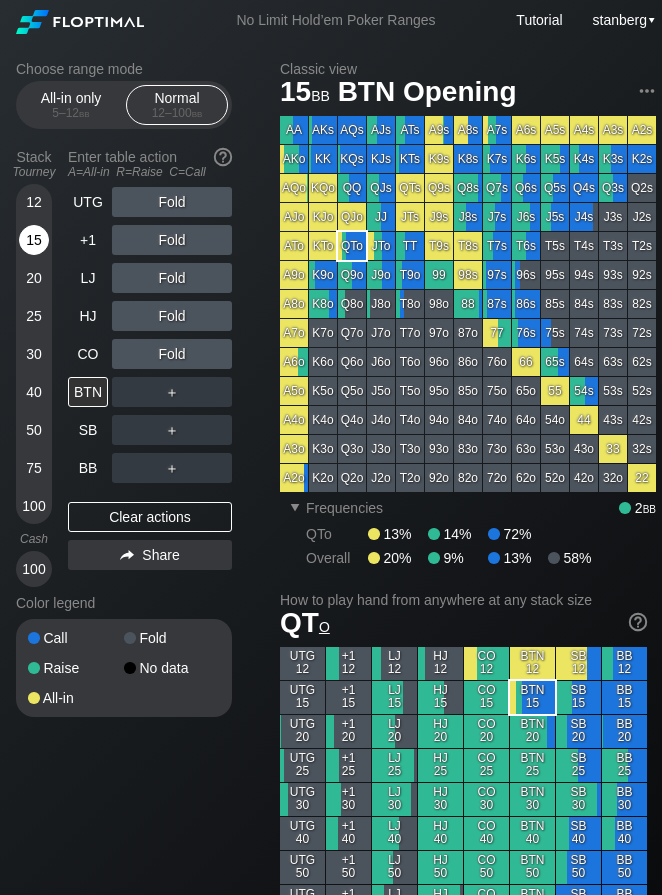 click on "15" at bounding box center [34, 240] 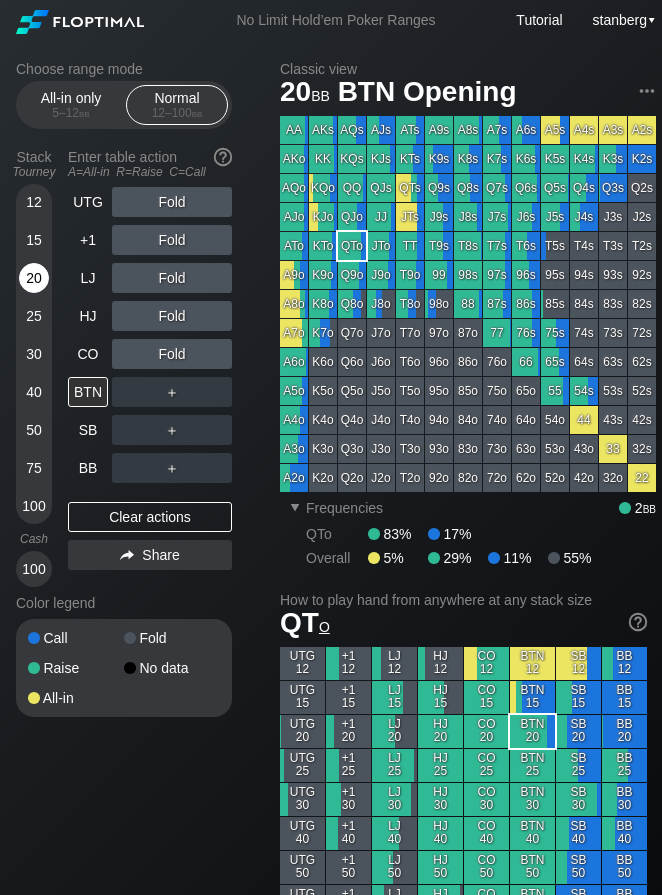 click on "20" at bounding box center (34, 278) 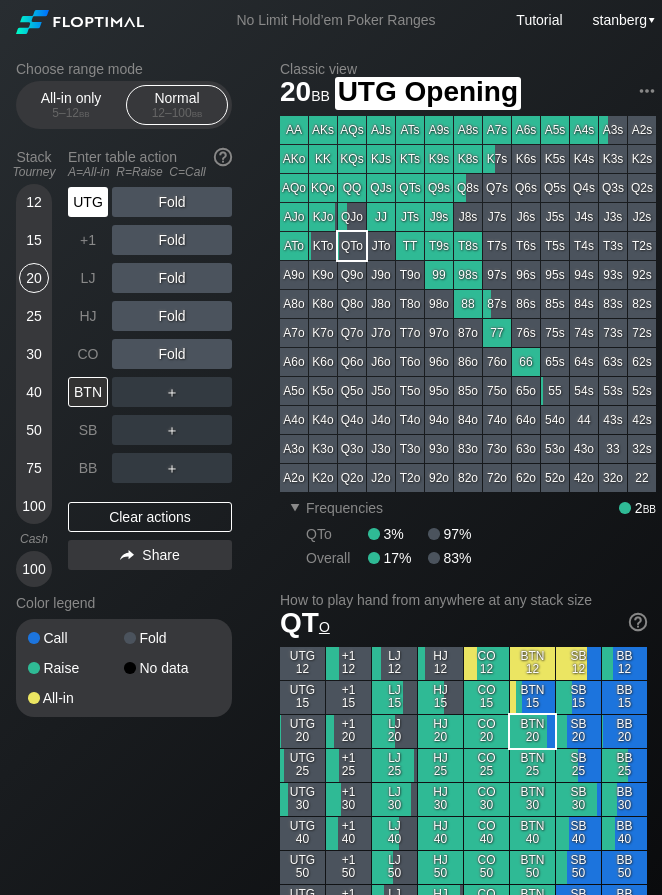 click on "UTG" at bounding box center (88, 202) 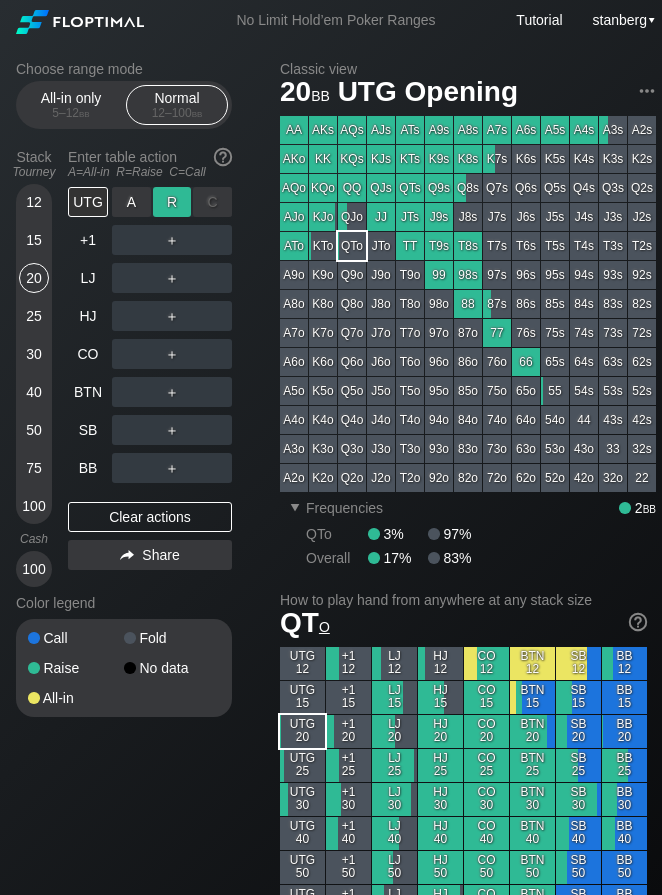 click on "R ✕" at bounding box center [172, 202] 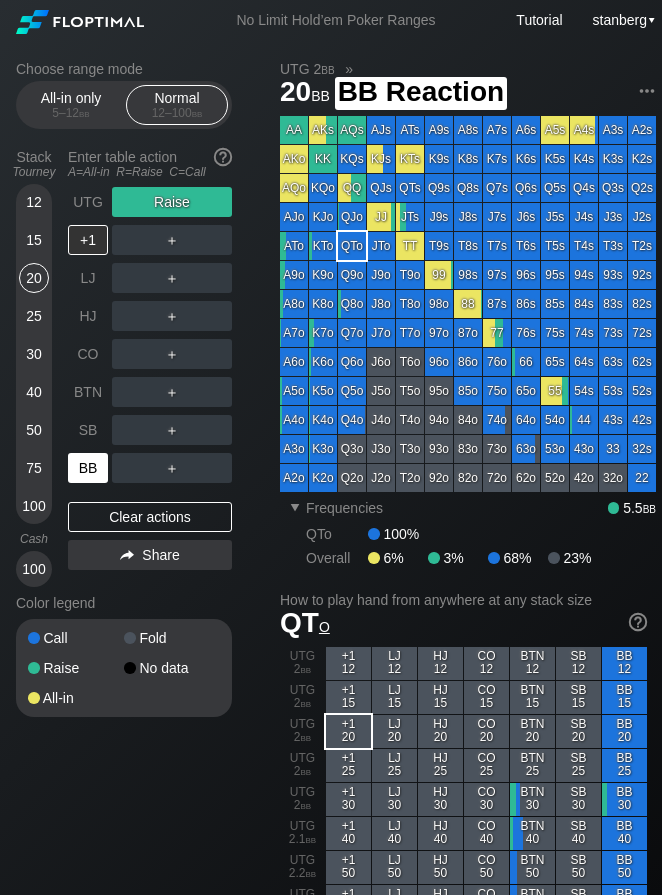 click on "BB" at bounding box center [88, 468] 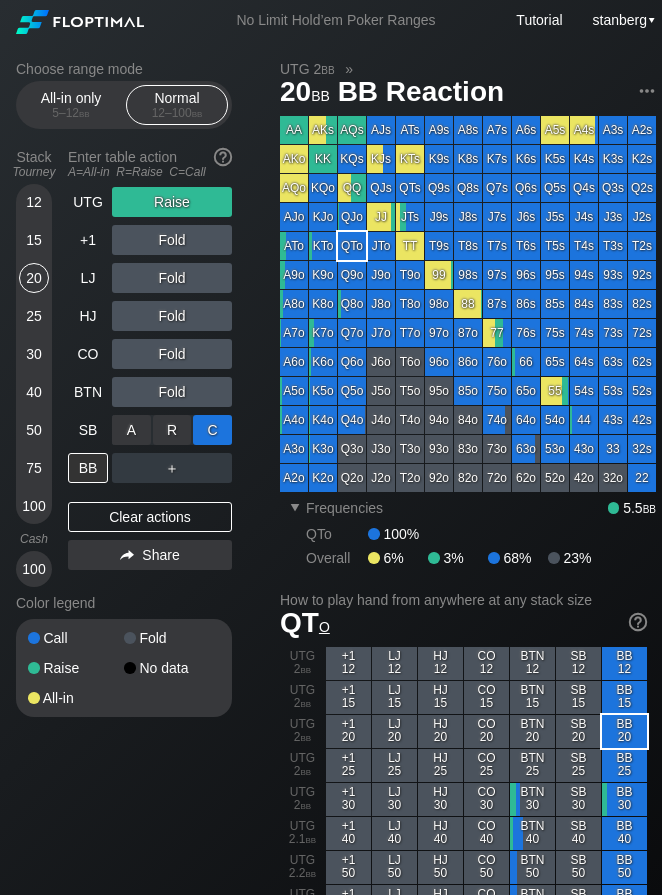click on "C ✕" at bounding box center (212, 430) 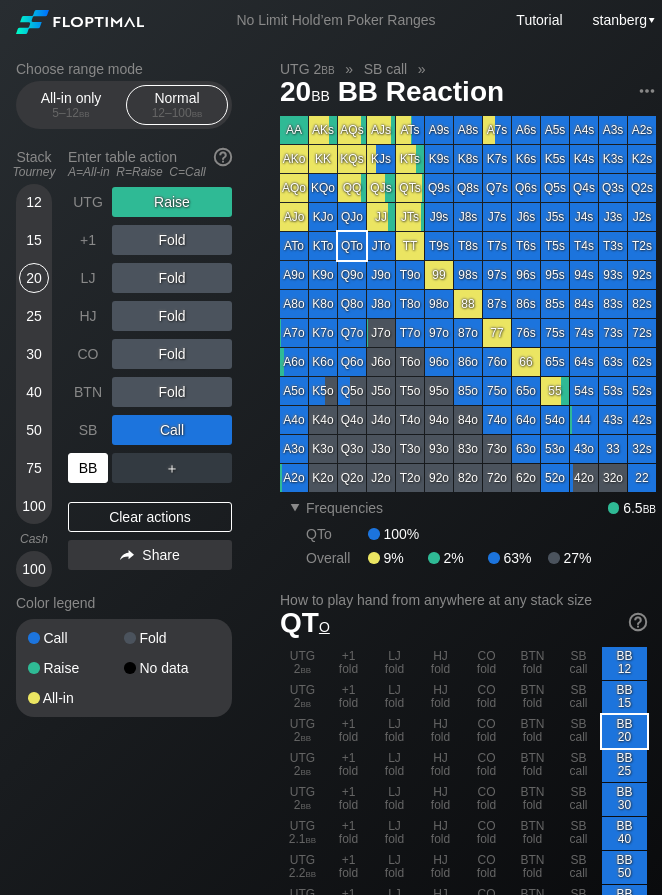 click on "BB" at bounding box center (88, 468) 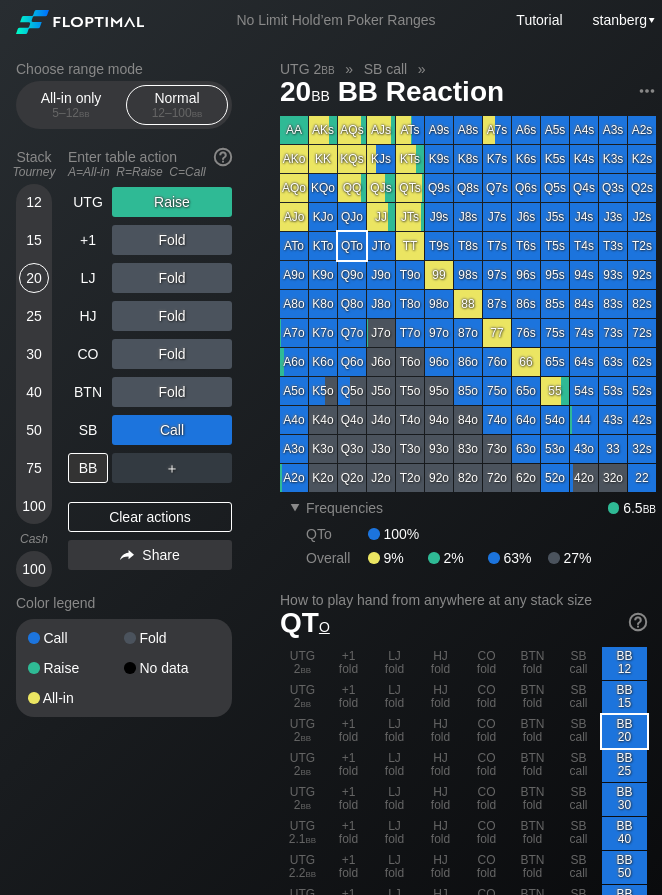 click on "25" at bounding box center [34, 316] 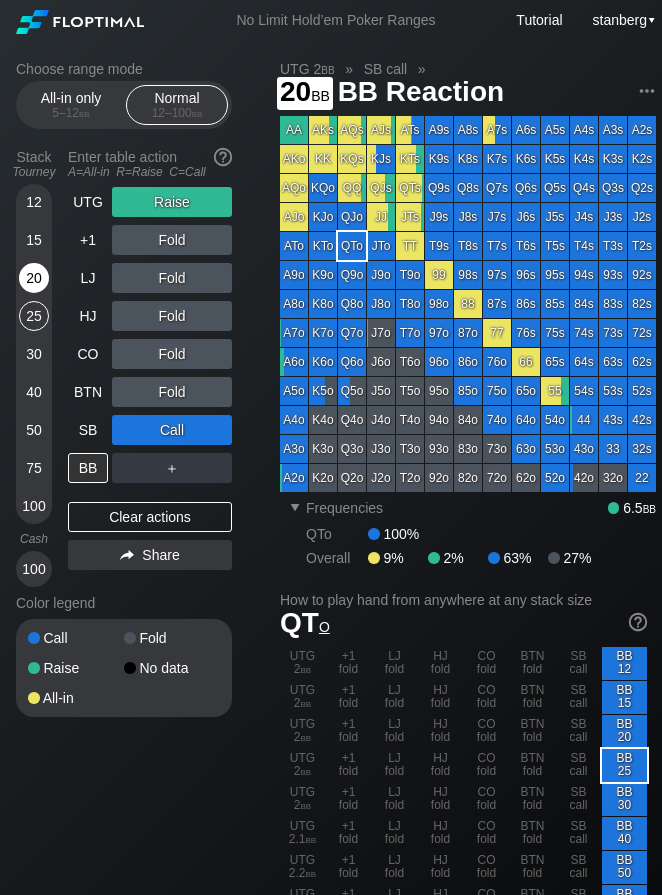 click on "20" at bounding box center [34, 278] 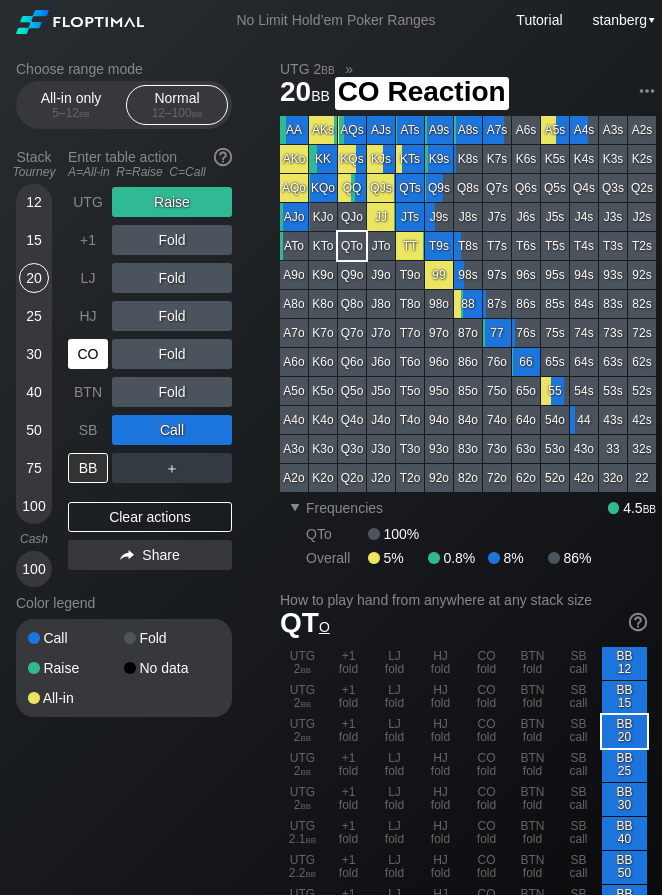 click on "CO" at bounding box center (88, 354) 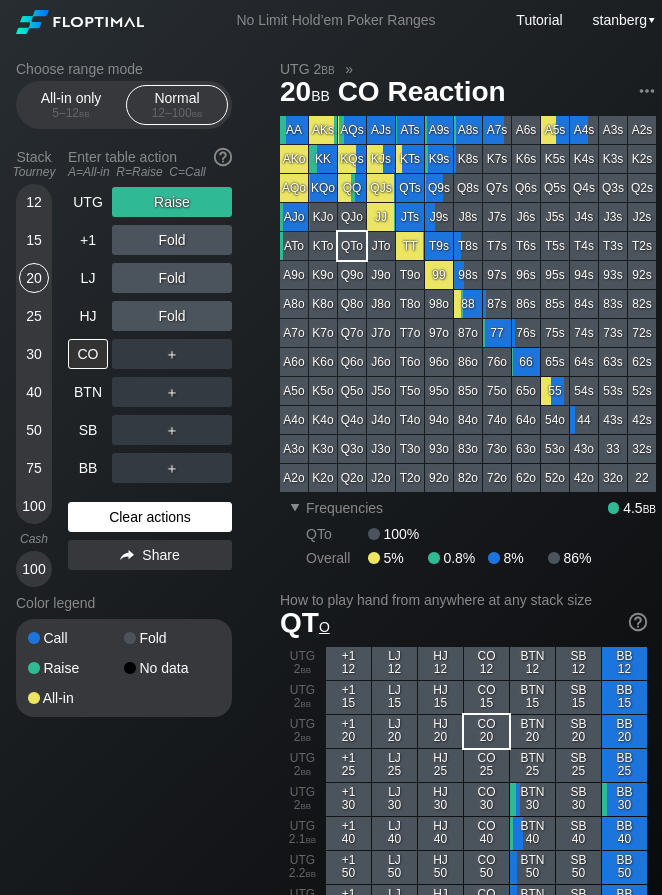 click on "Clear actions" at bounding box center (150, 517) 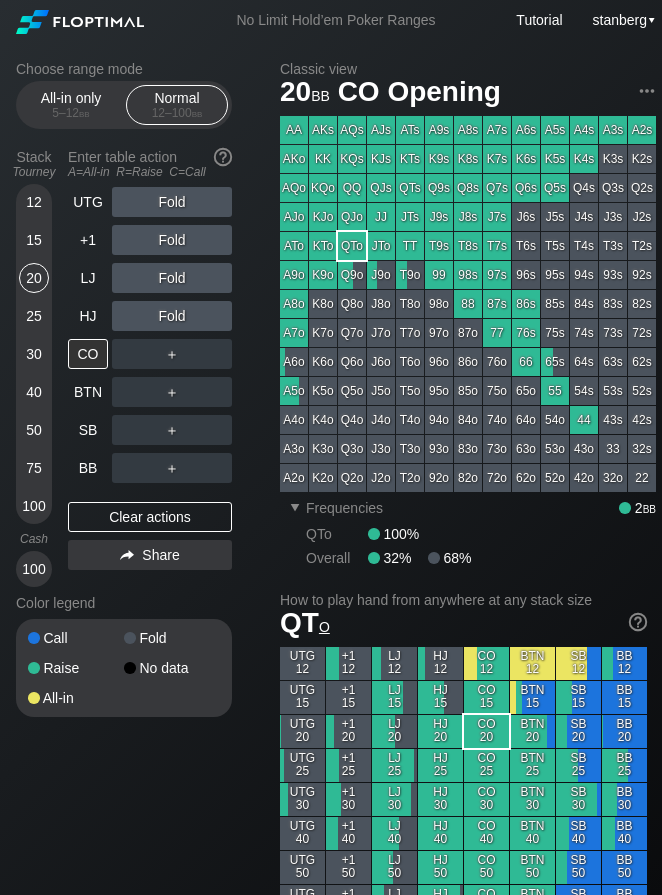 click on "15" at bounding box center [34, 240] 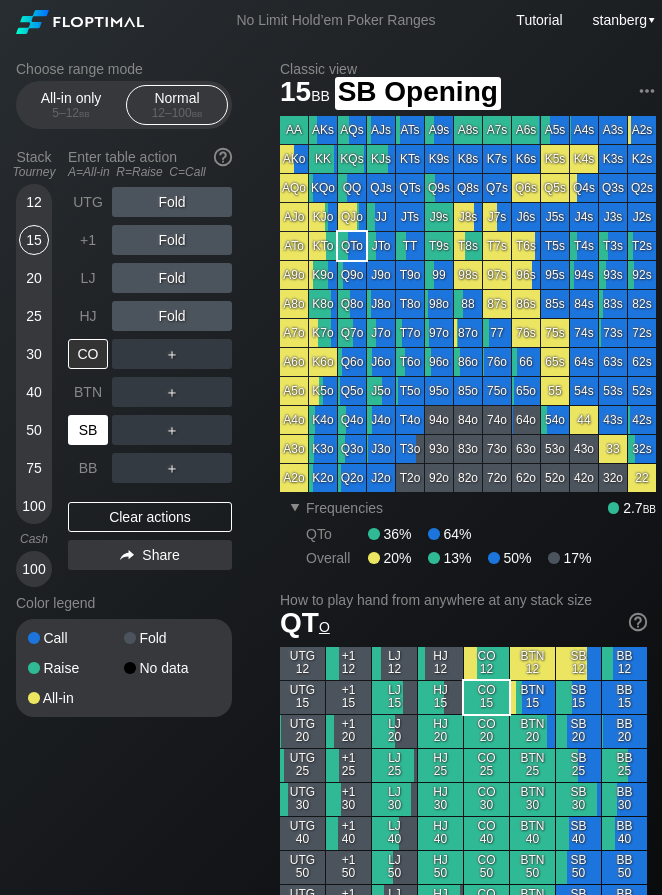 click on "SB" at bounding box center [88, 430] 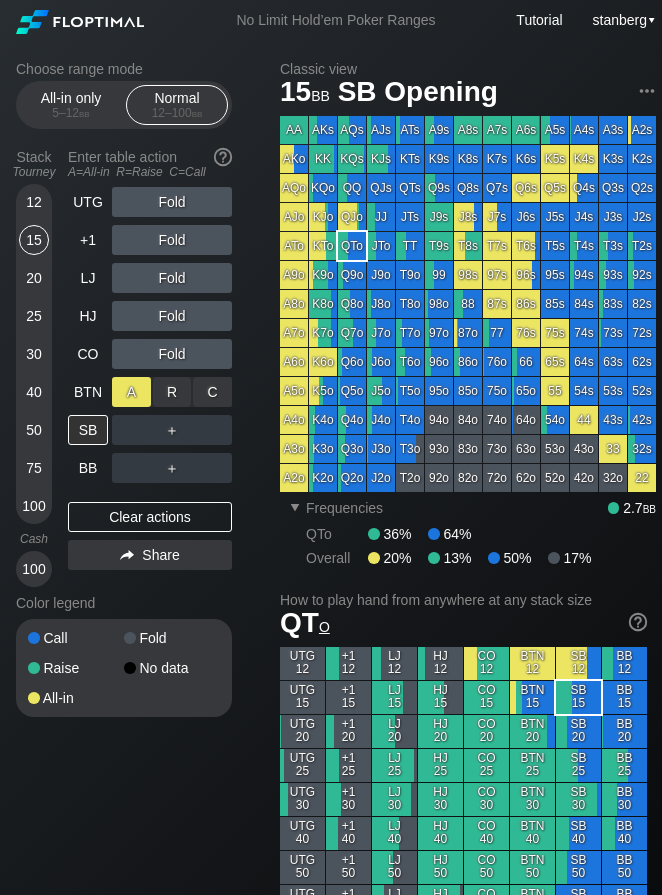 click on "A ✕" at bounding box center [131, 392] 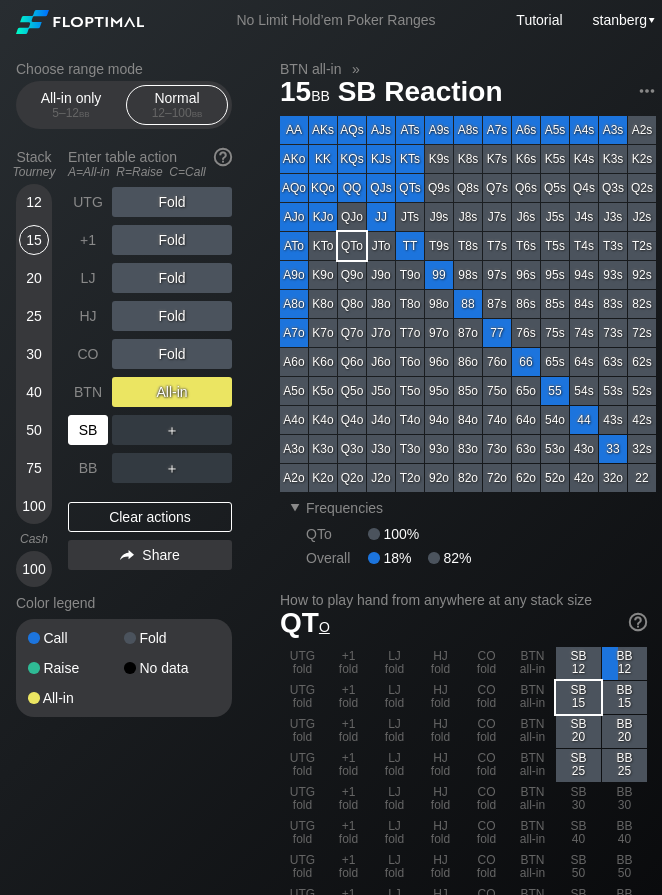 click on "SB" at bounding box center [88, 430] 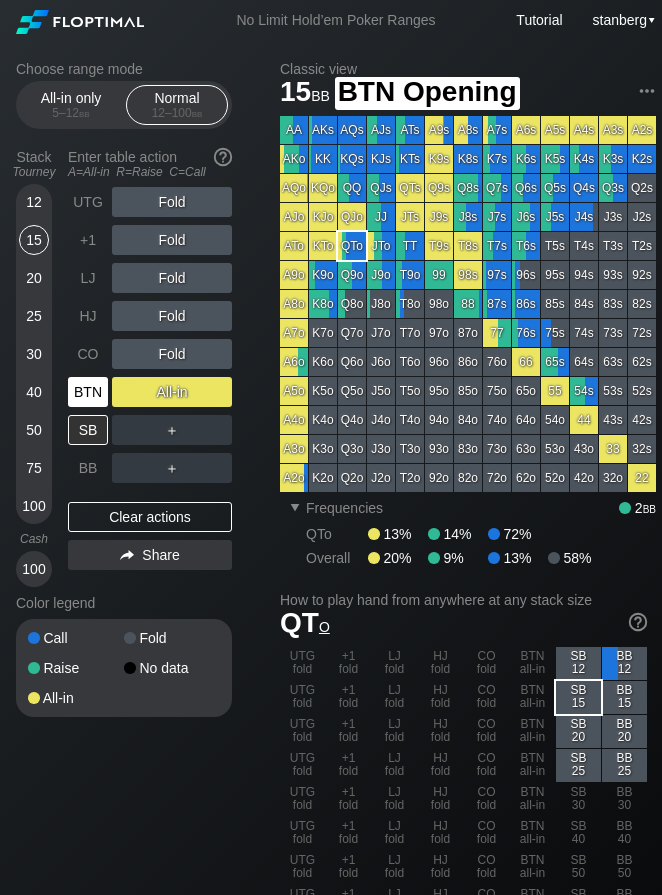 click on "BTN" at bounding box center [88, 392] 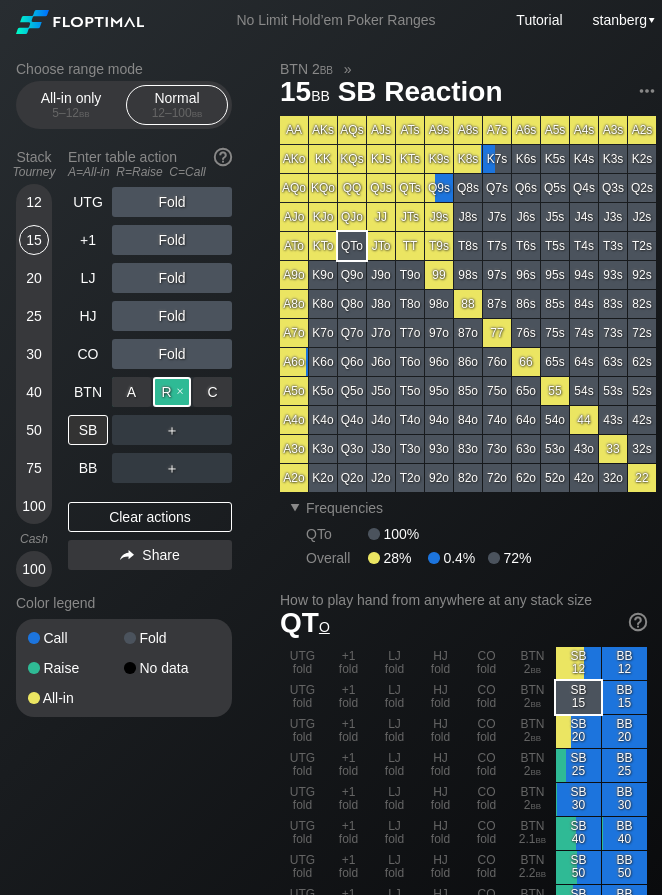 click on "R ✕" at bounding box center (172, 392) 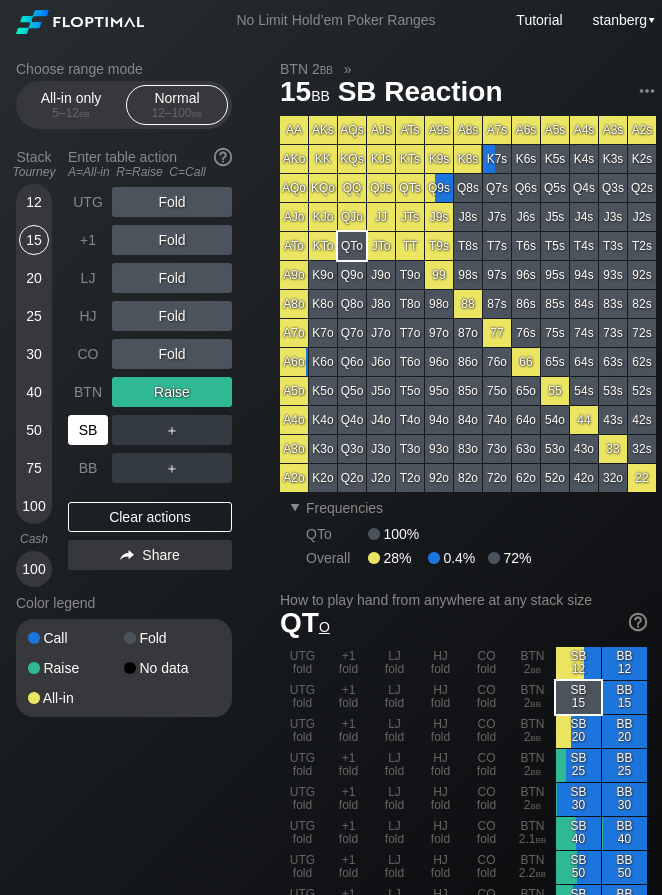click on "SB" at bounding box center [88, 430] 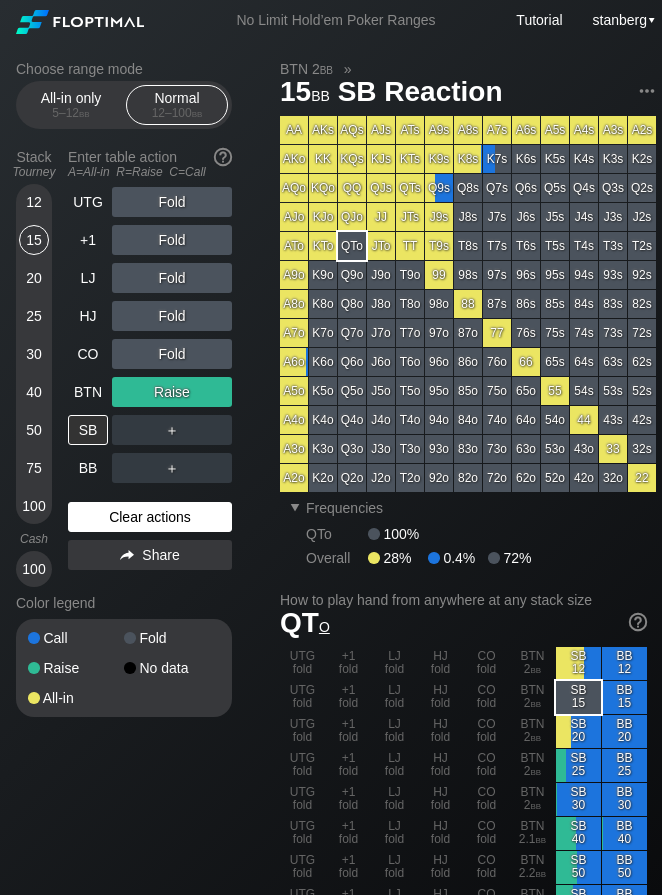 click on "Clear actions" at bounding box center [150, 517] 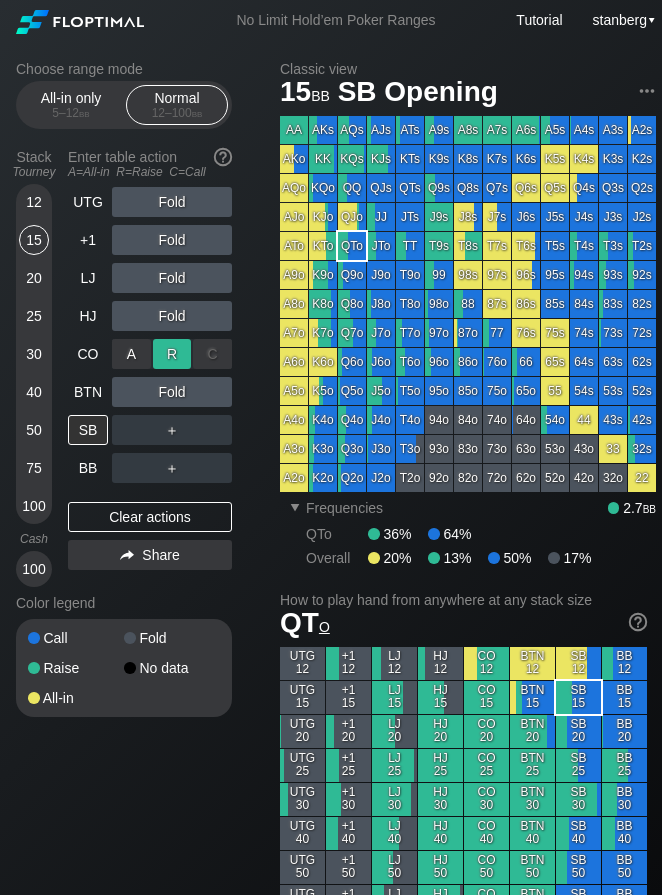 click on "R ✕" at bounding box center [172, 354] 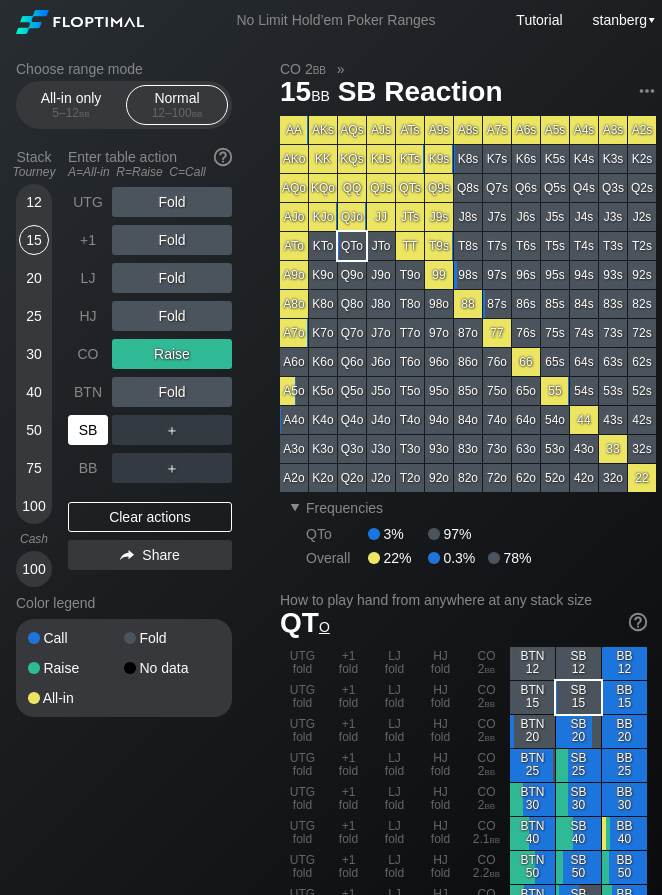 click on "SB" at bounding box center [88, 430] 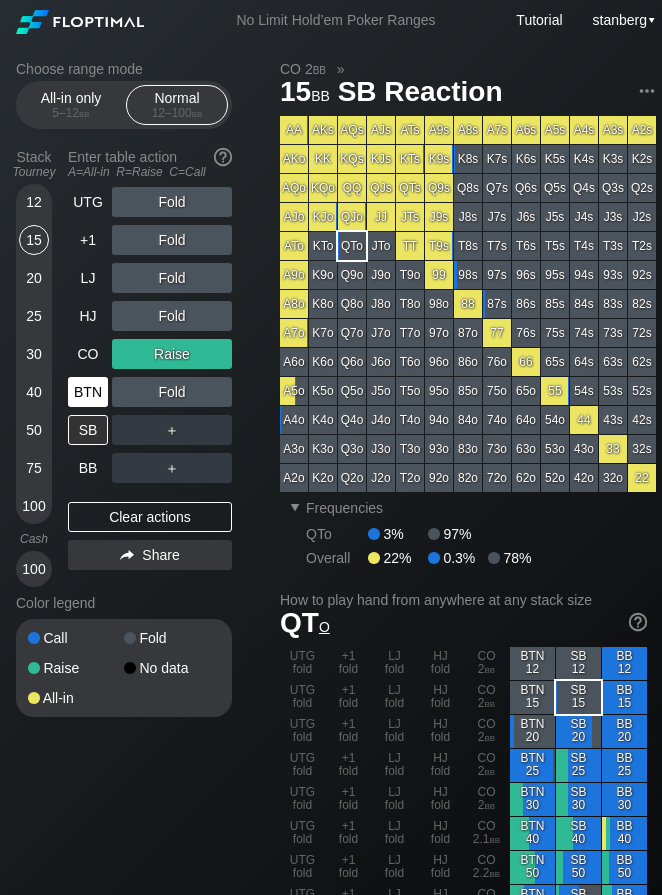 click on "BTN" at bounding box center (88, 392) 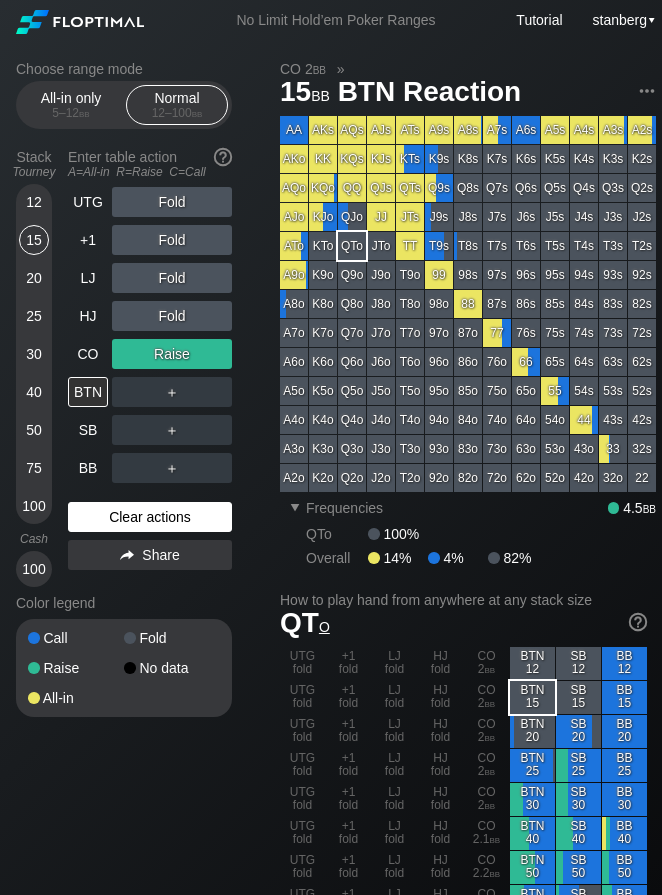 click on "Clear actions" at bounding box center [150, 517] 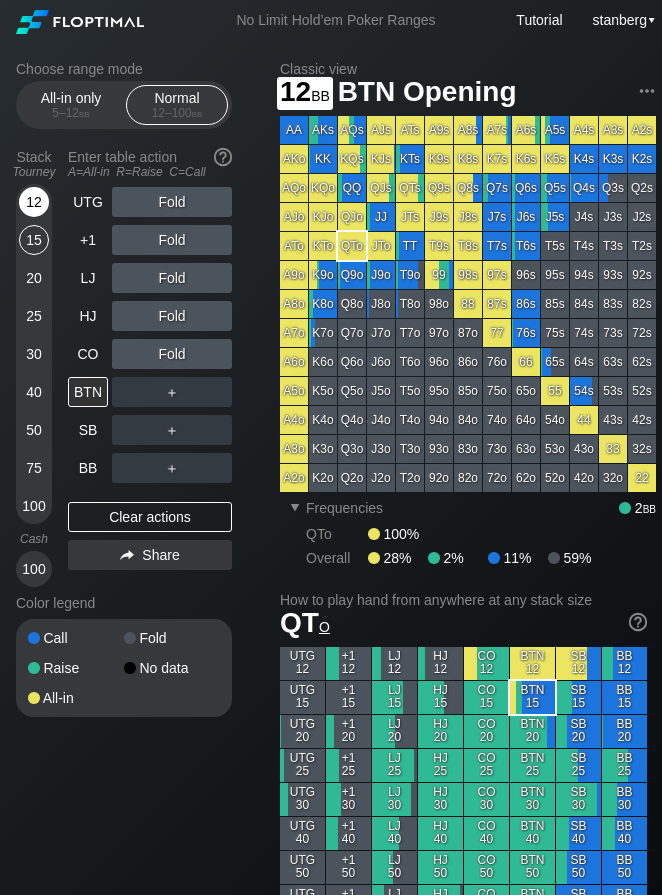 click on "12" at bounding box center [34, 202] 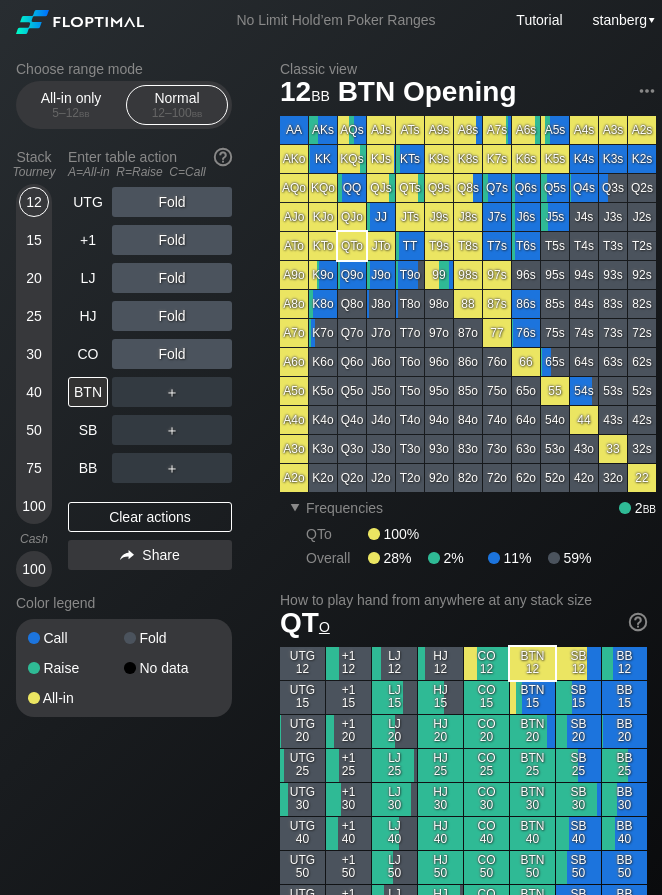 click on "12" at bounding box center [34, 202] 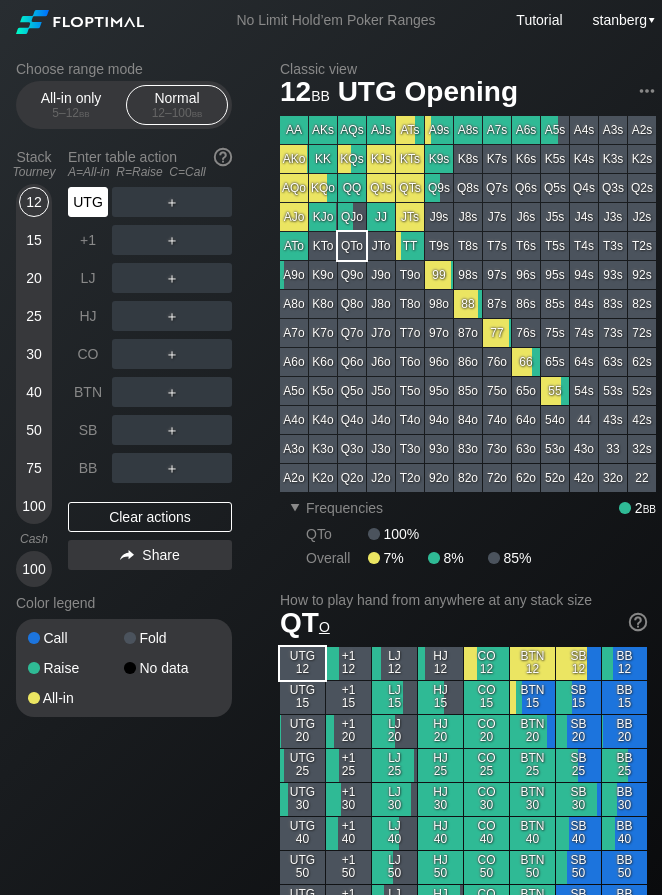 click on "UTG" at bounding box center (88, 202) 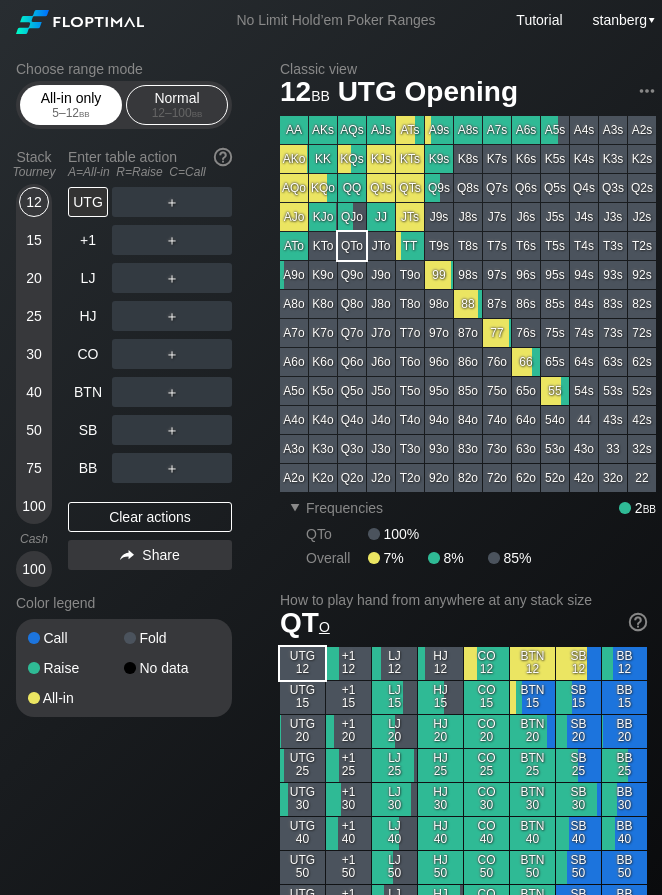 click on "5 – 12 bb" at bounding box center [71, 113] 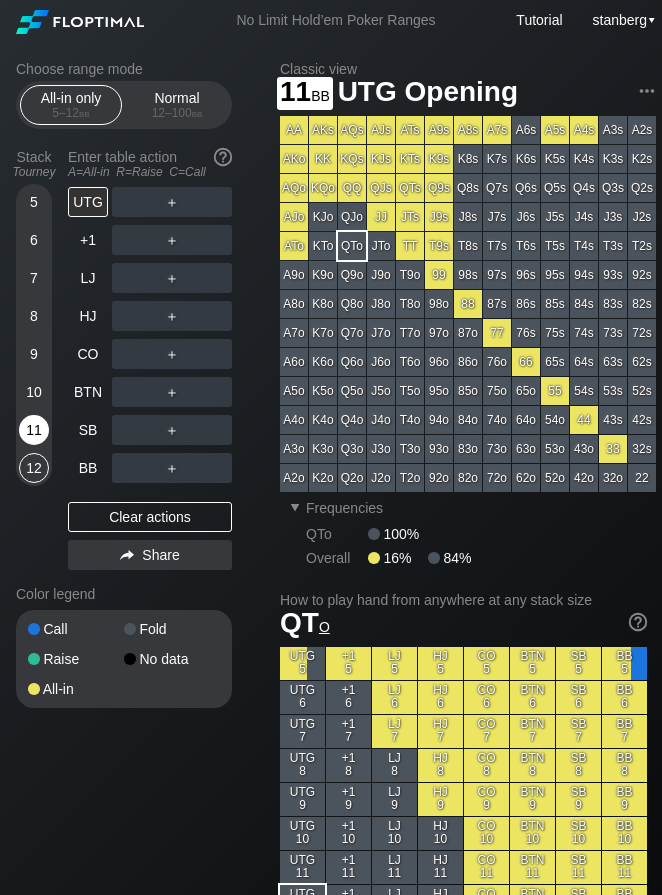 click on "11" at bounding box center (34, 430) 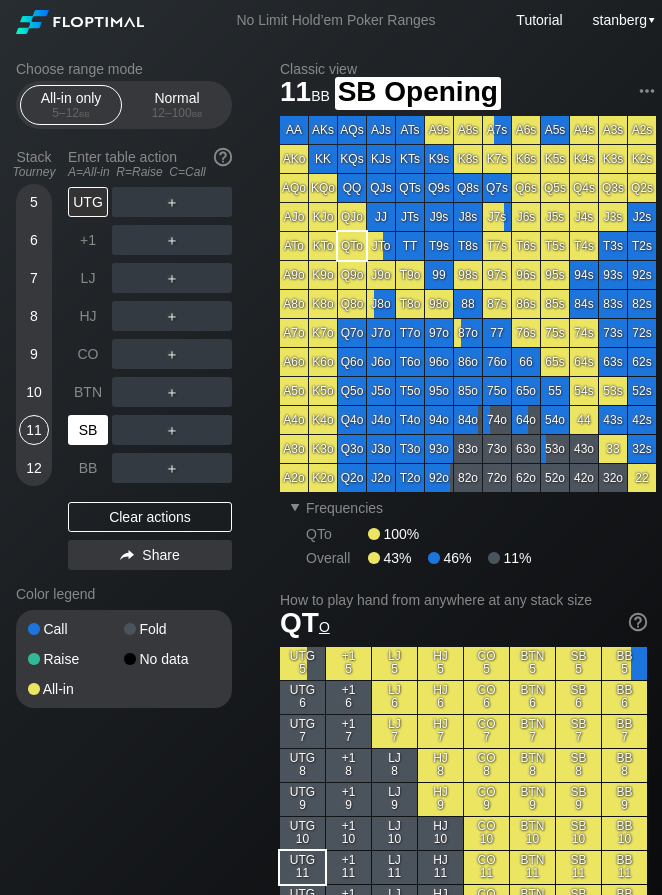 click on "SB" at bounding box center (88, 430) 